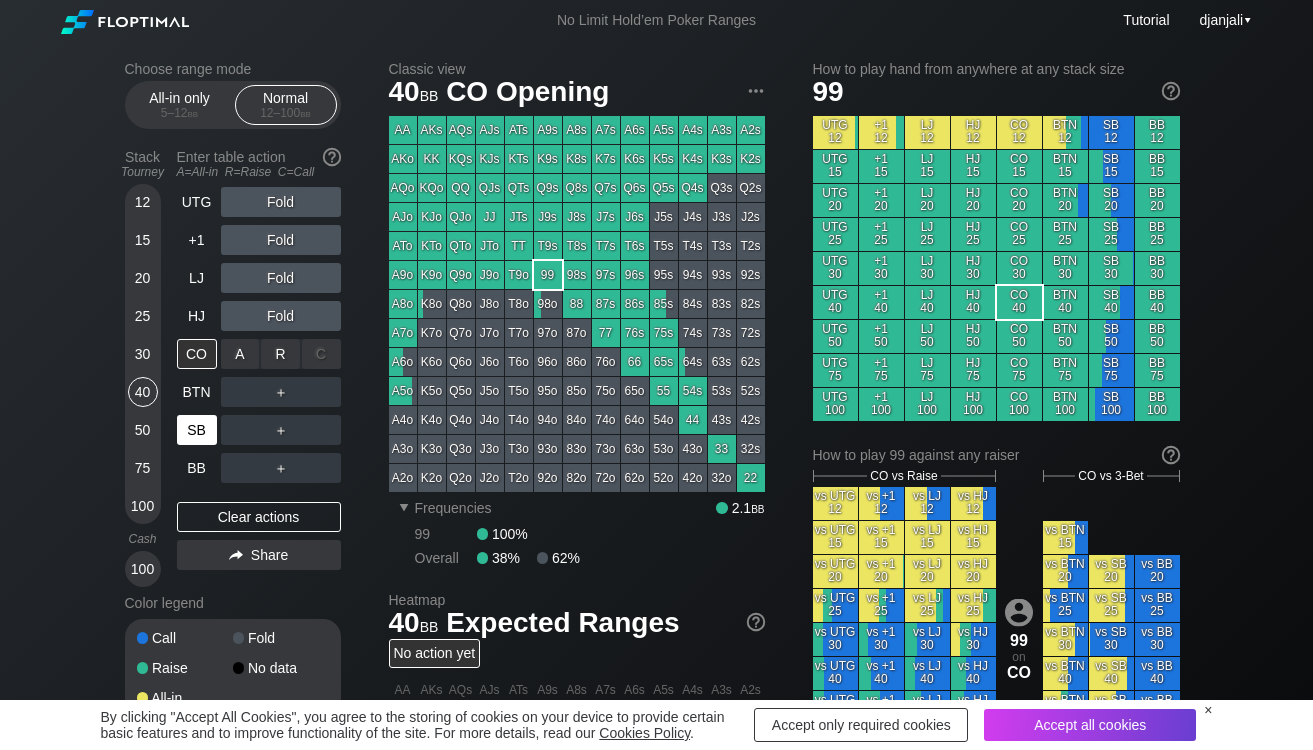 scroll, scrollTop: 0, scrollLeft: 0, axis: both 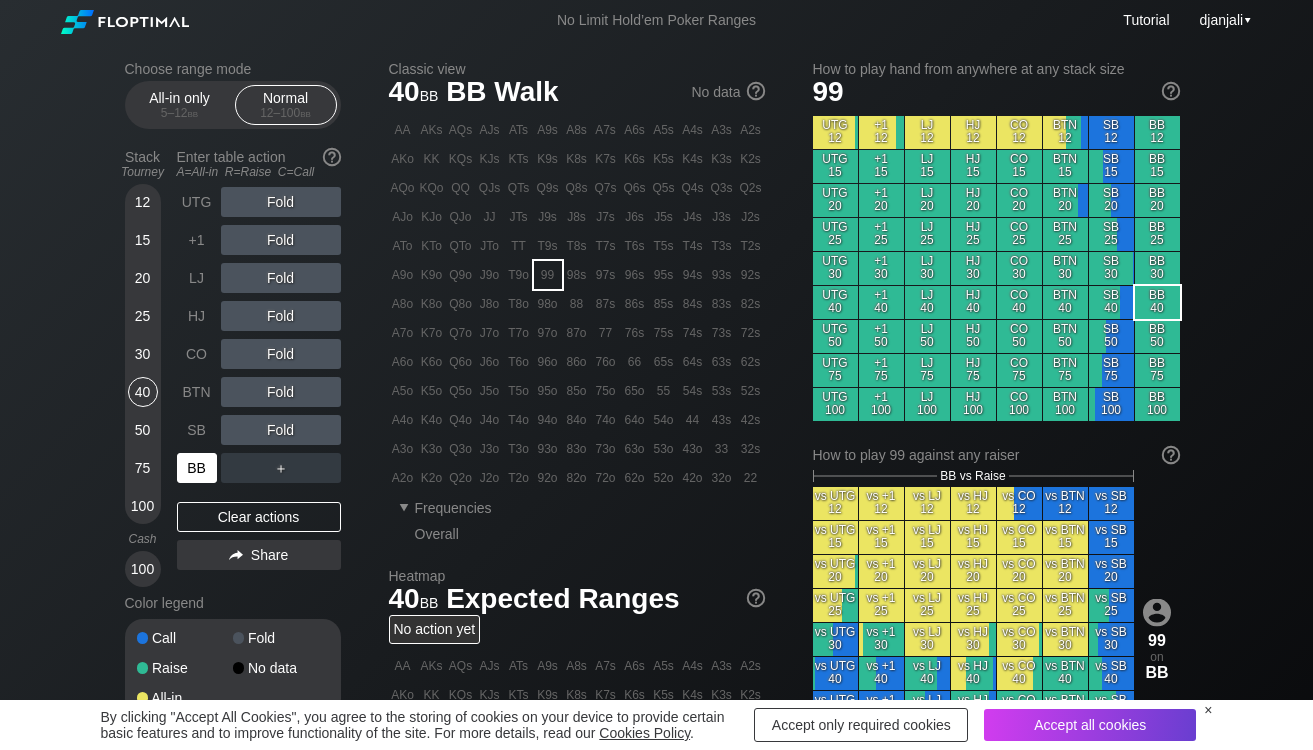 click on "BB" at bounding box center (197, 468) 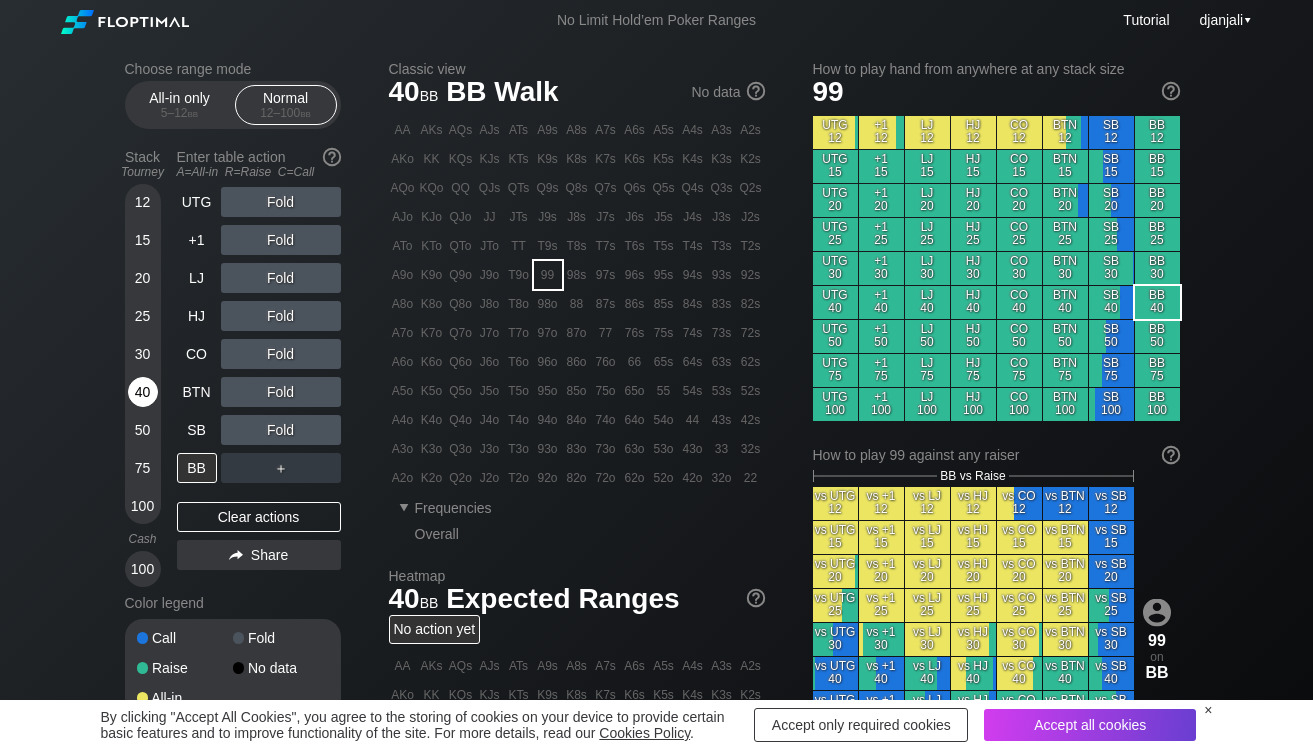 click on "40" at bounding box center (143, 392) 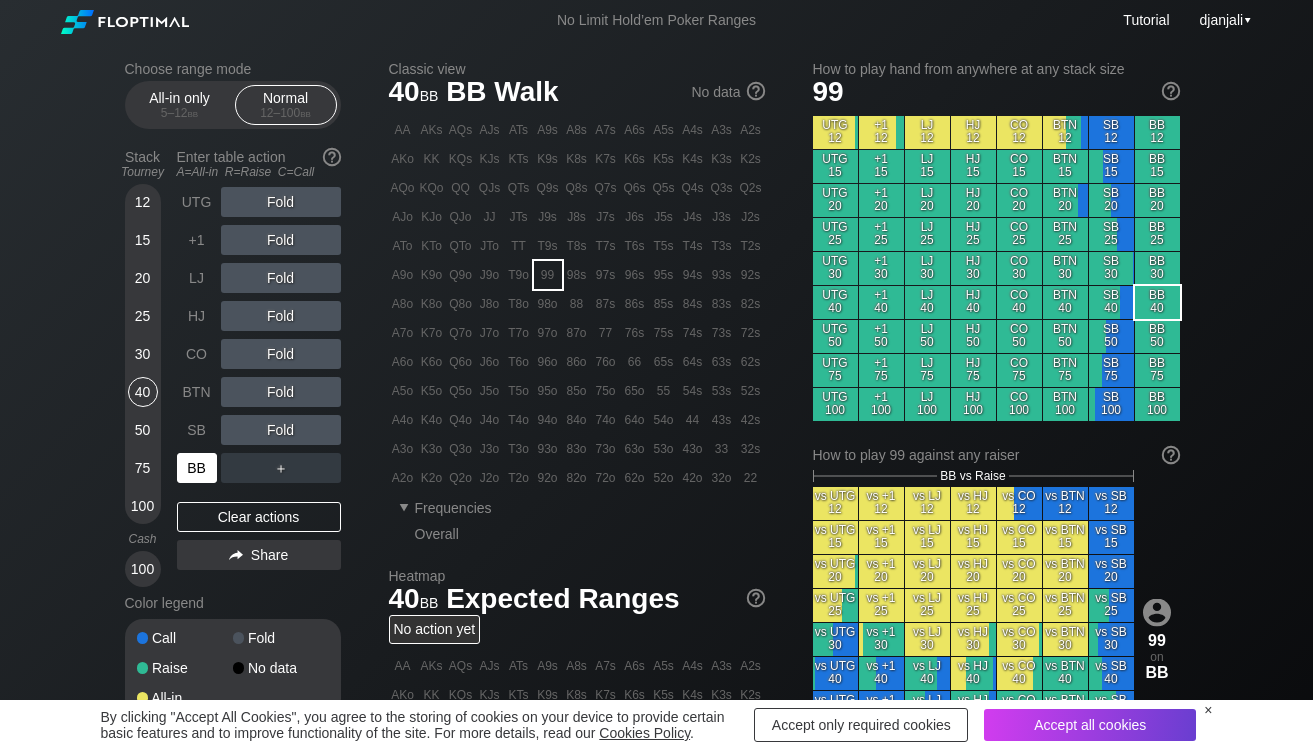 click on "BB" at bounding box center (197, 468) 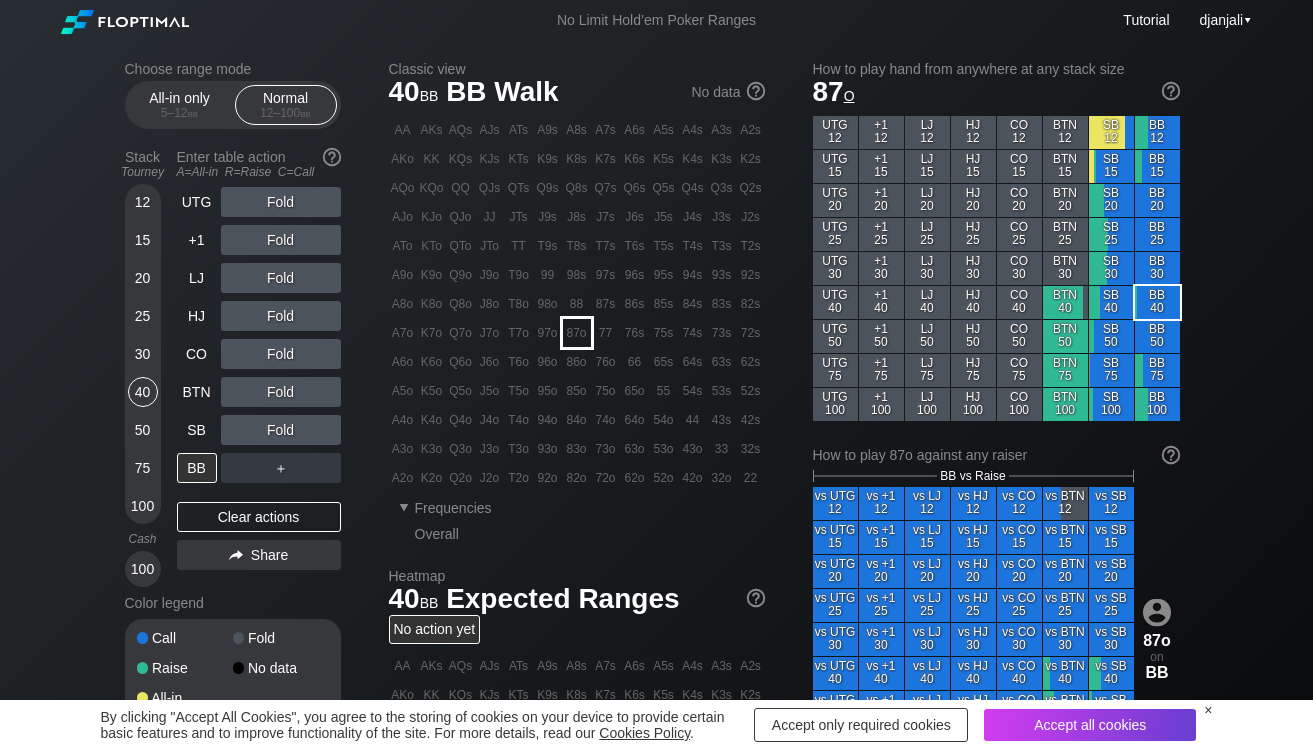 click on "87o" at bounding box center [577, 333] 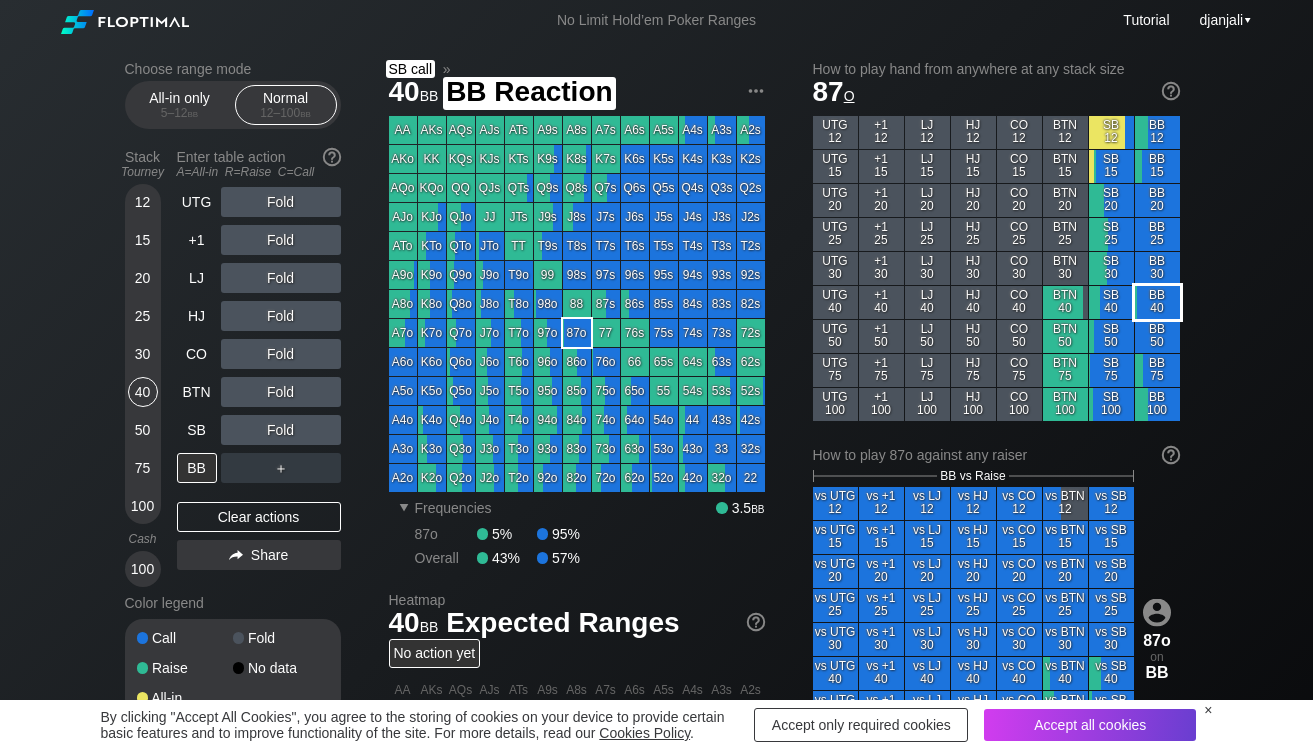 click on "BB 40" at bounding box center (1157, 302) 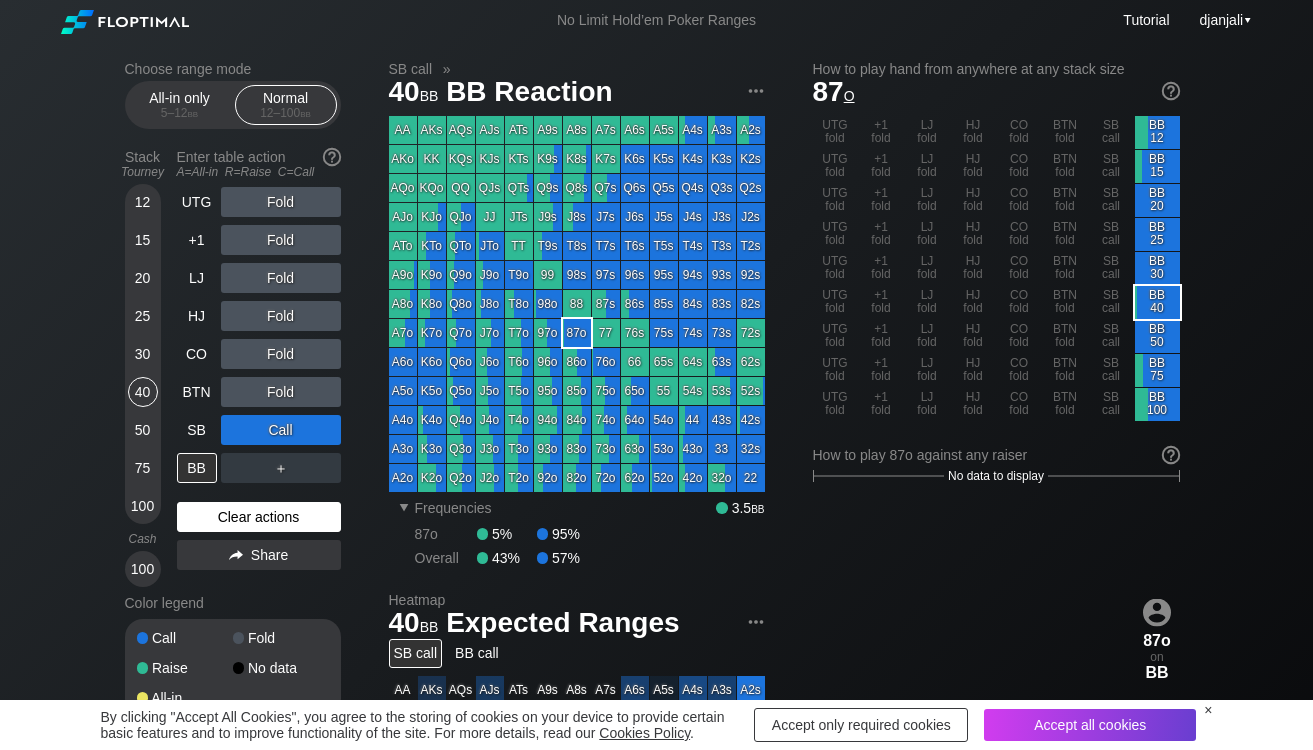 click on "Clear actions" at bounding box center (259, 517) 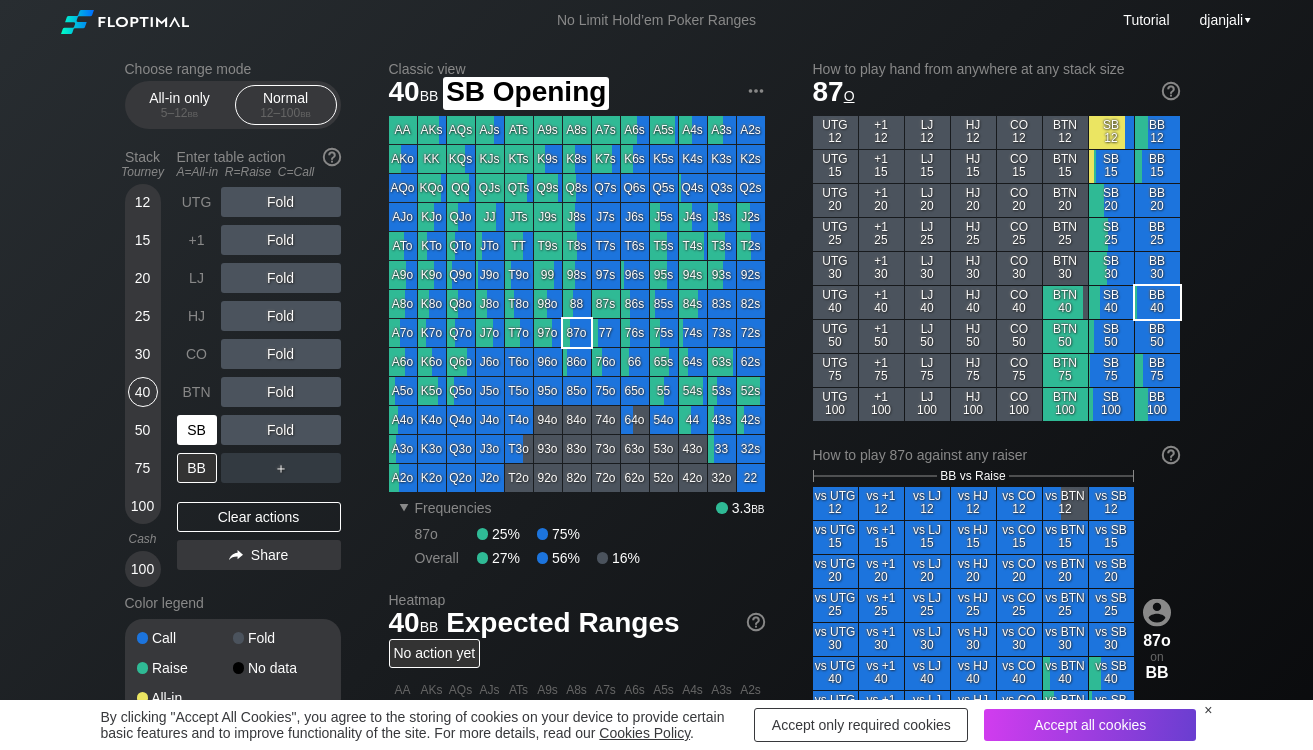 click on "SB" at bounding box center [197, 430] 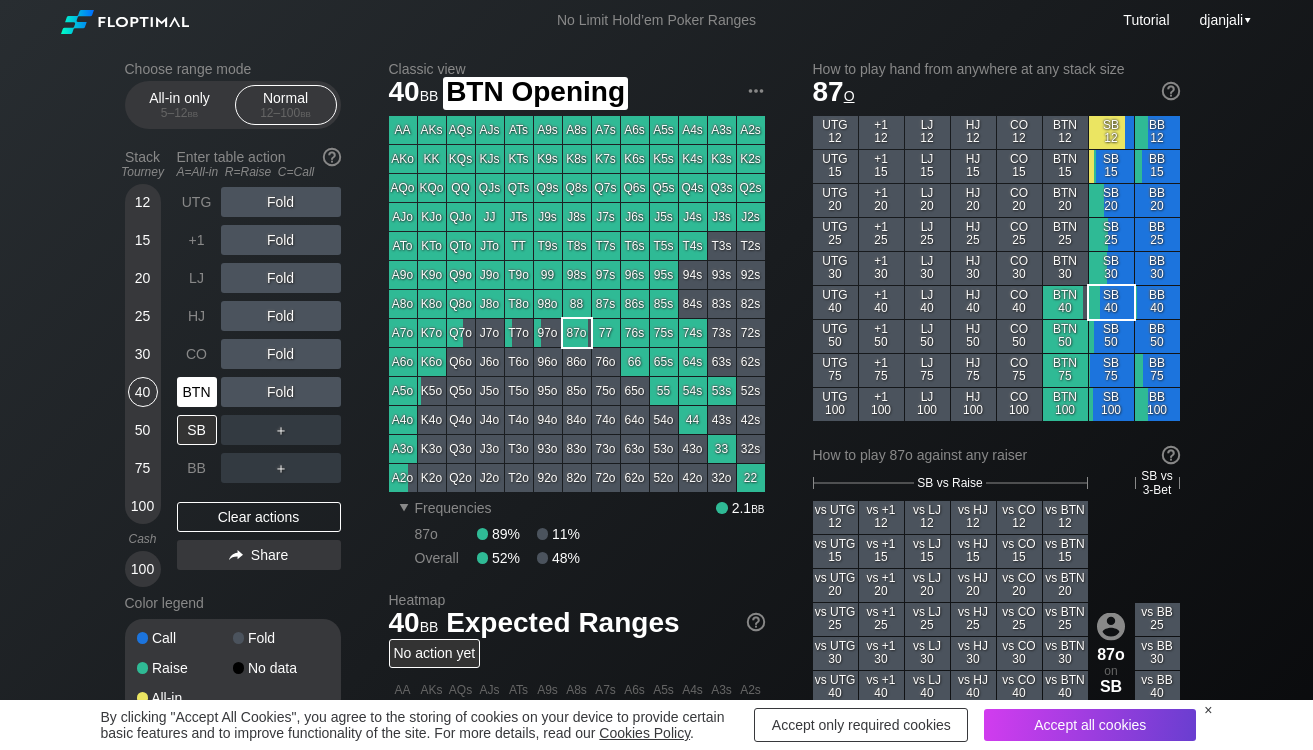 click on "BTN" at bounding box center (197, 392) 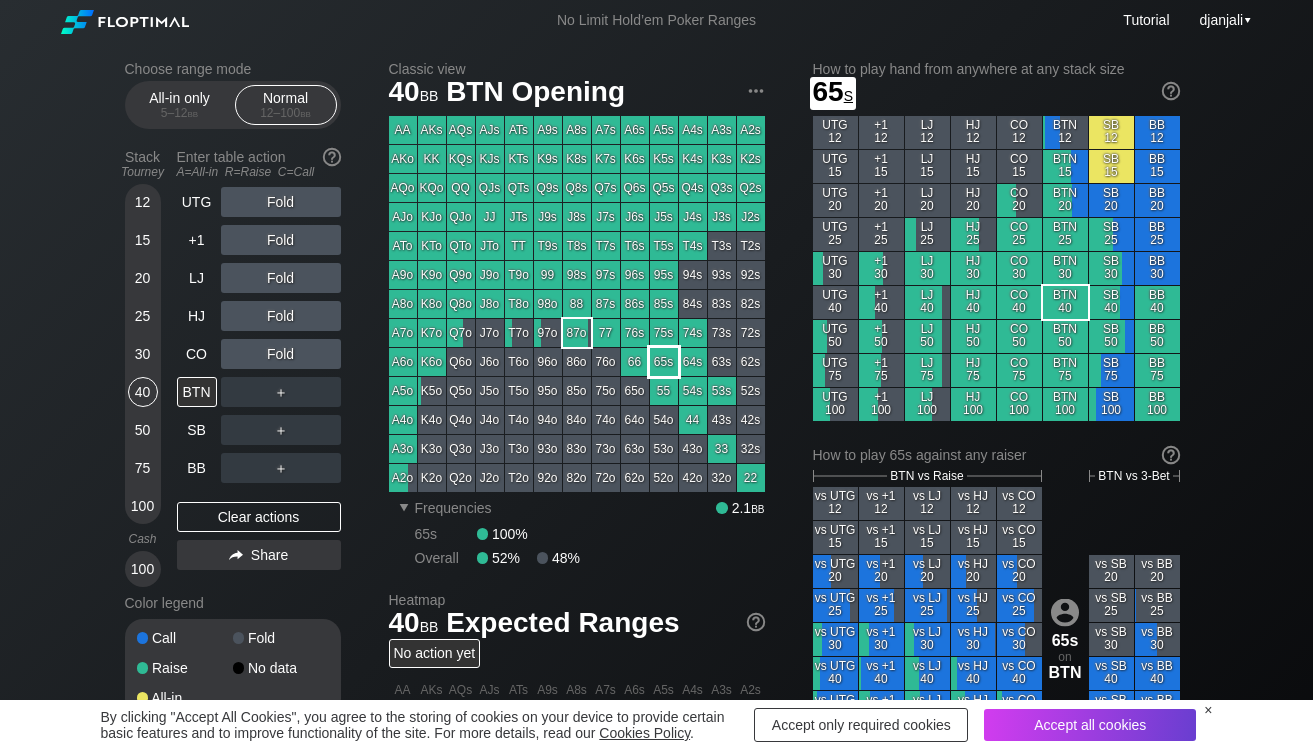 click on "65s" at bounding box center (664, 362) 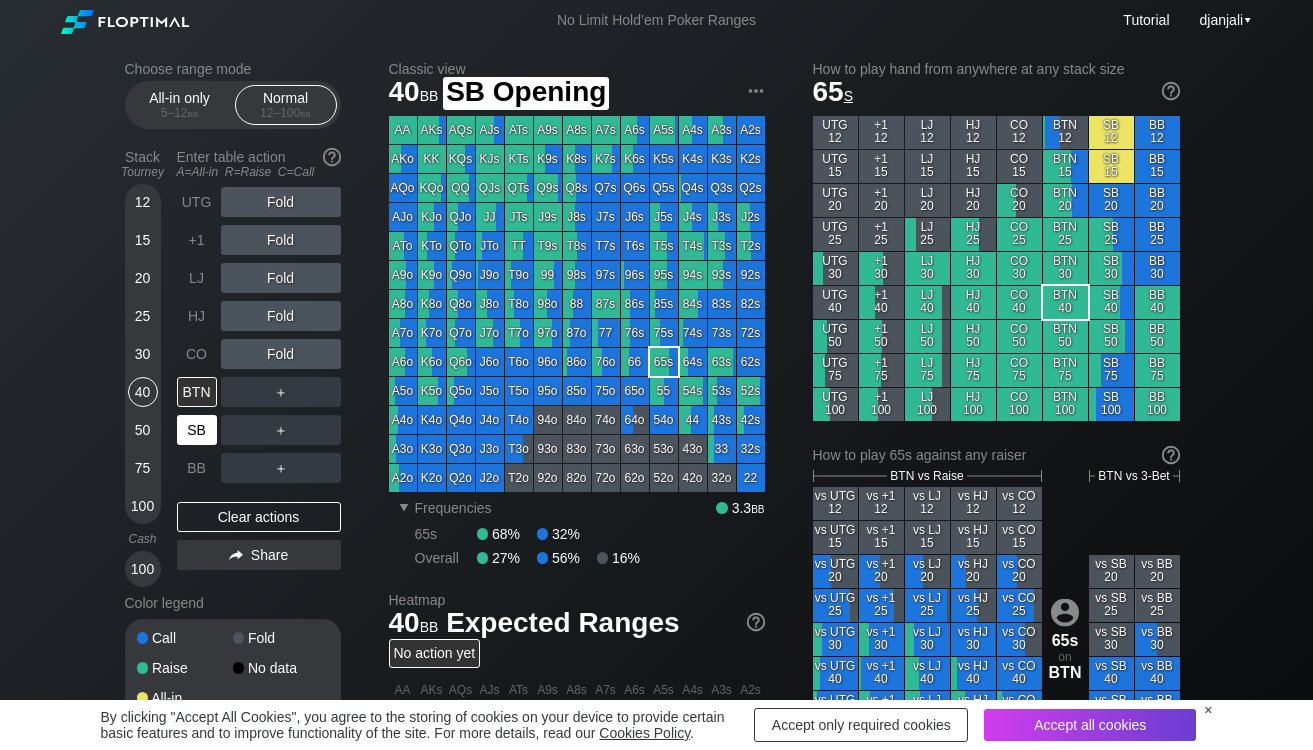click on "SB" at bounding box center (197, 430) 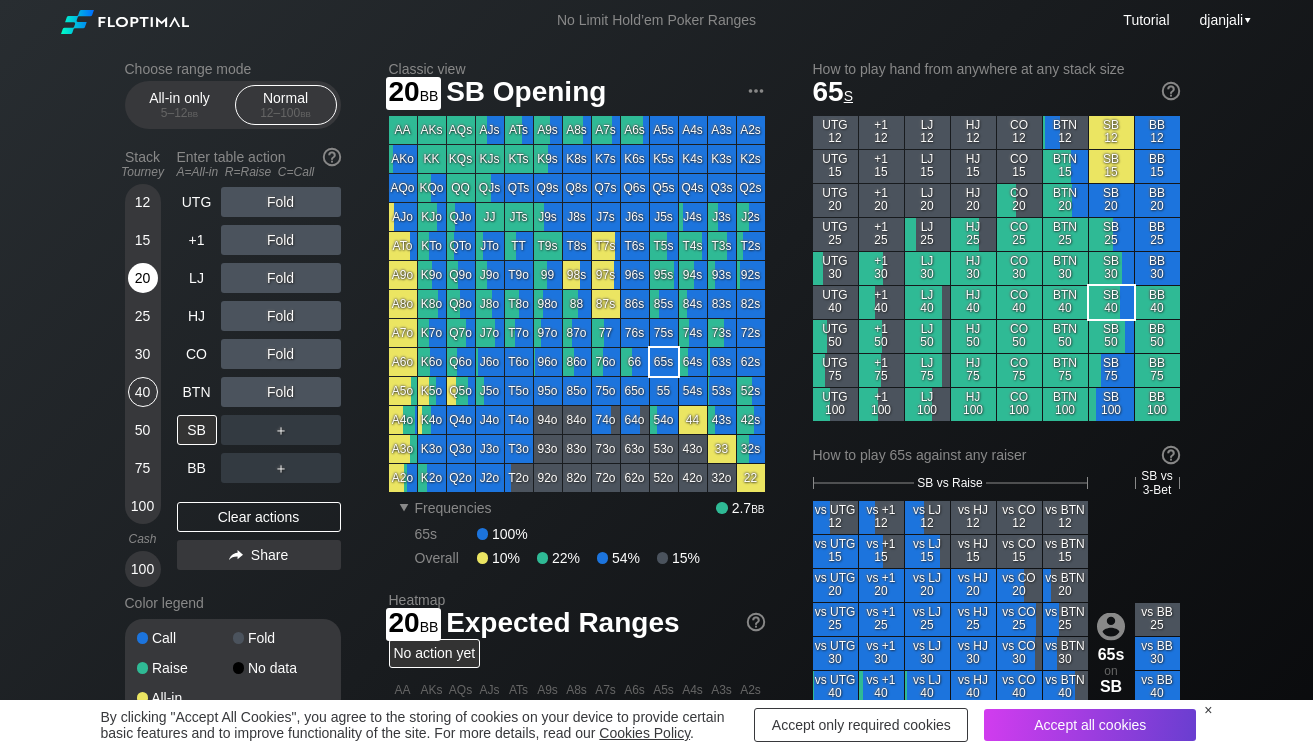 click on "20" at bounding box center (143, 278) 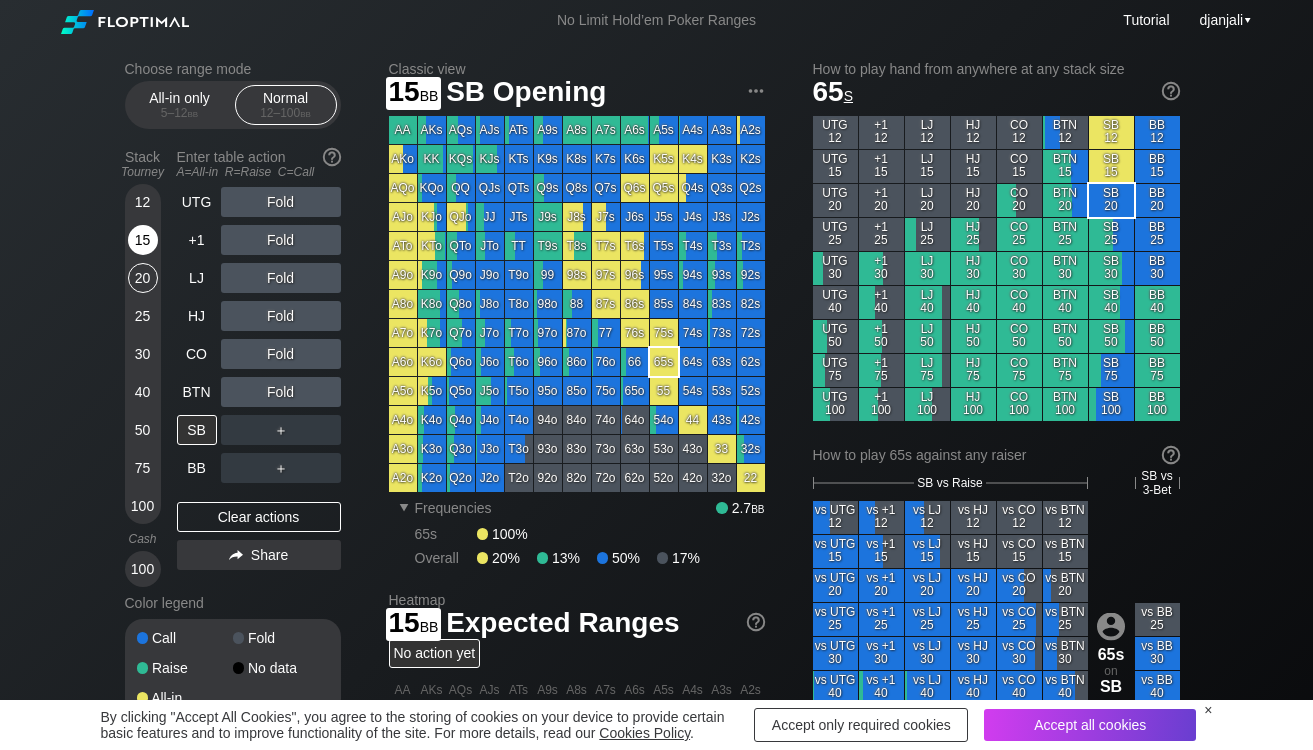 click on "15" at bounding box center [143, 240] 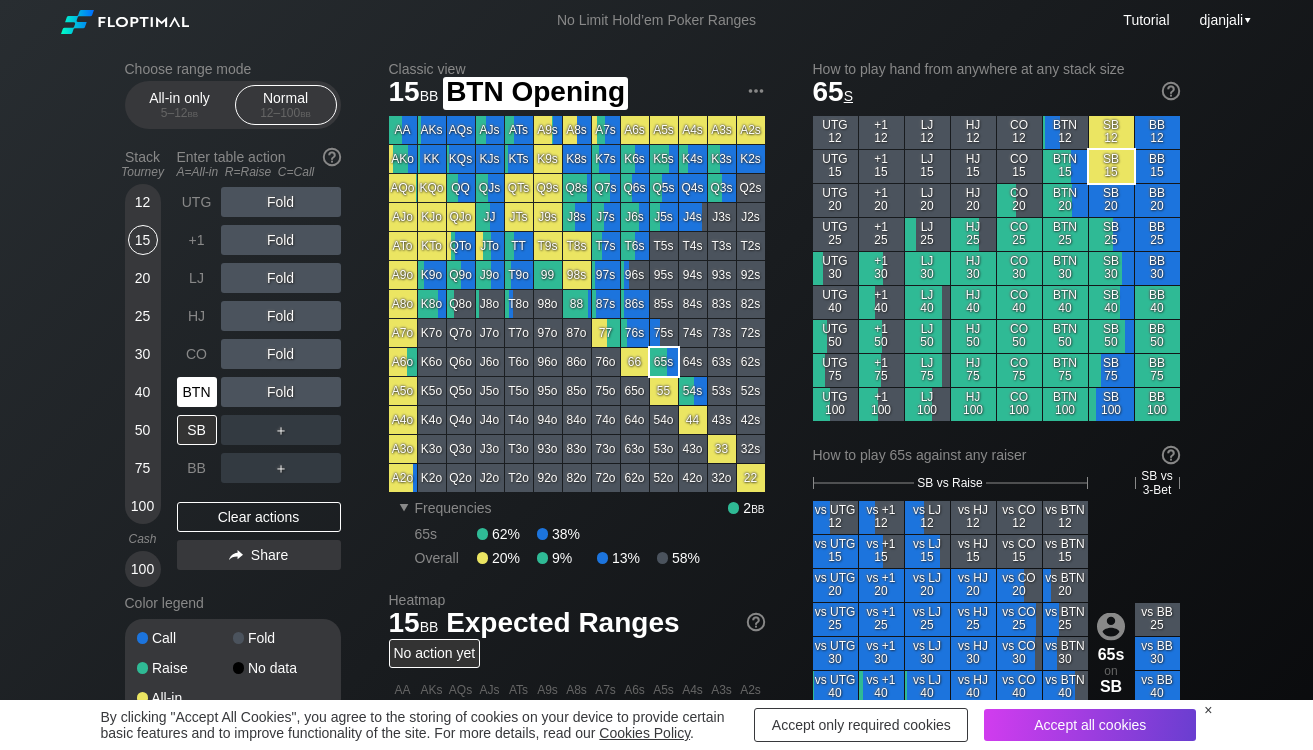 click on "BTN" at bounding box center (197, 392) 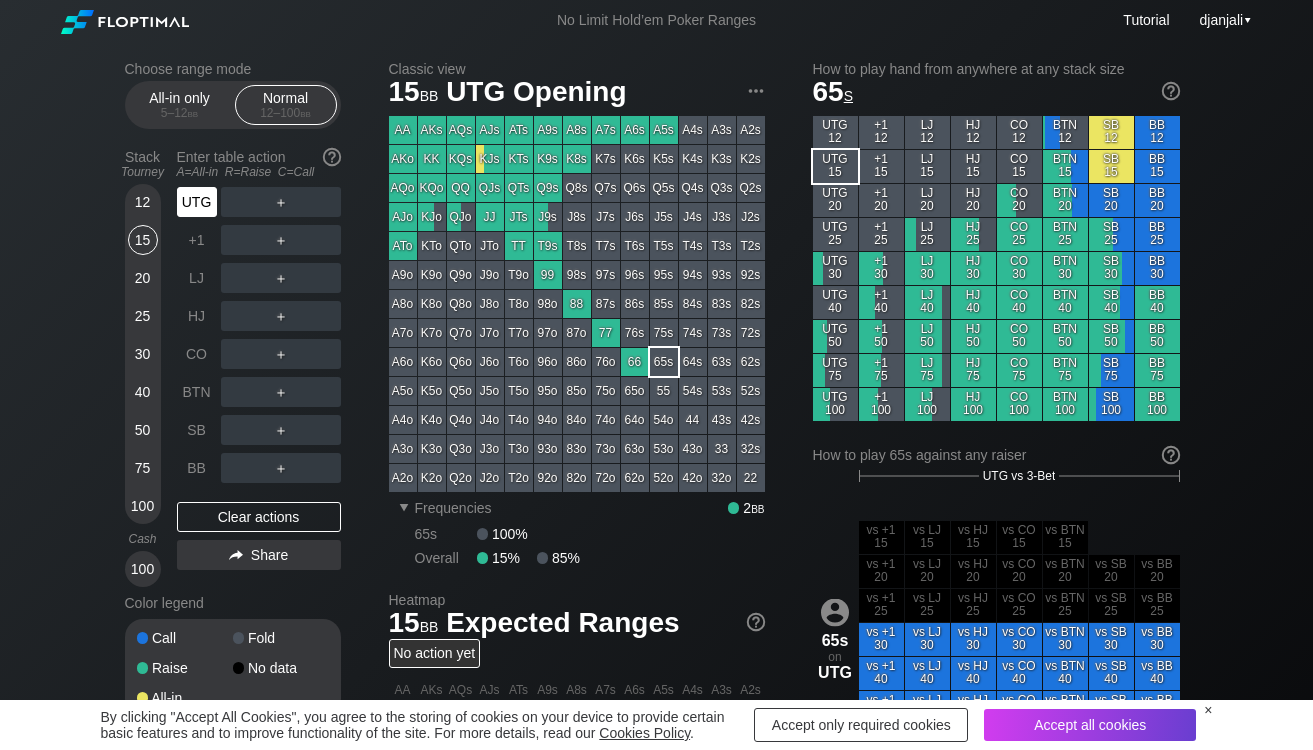 click on "UTG" at bounding box center (197, 202) 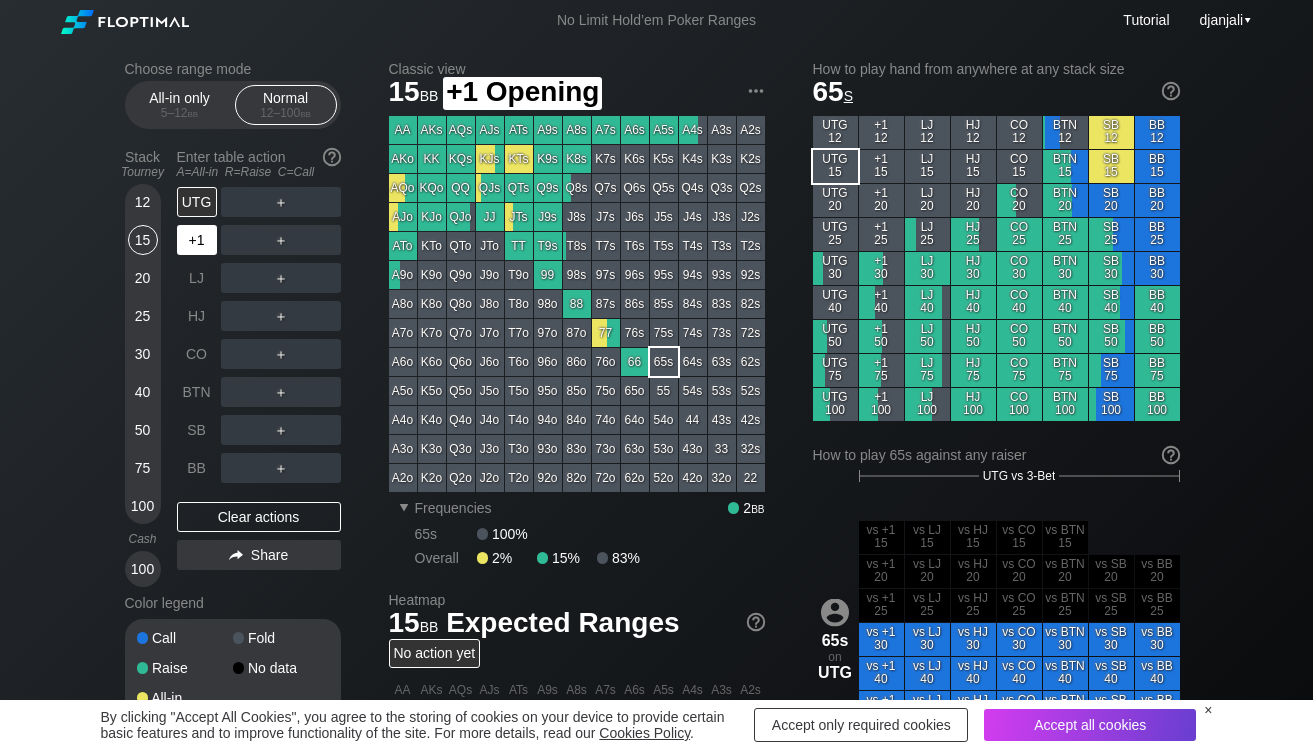 click on "+1" at bounding box center (197, 240) 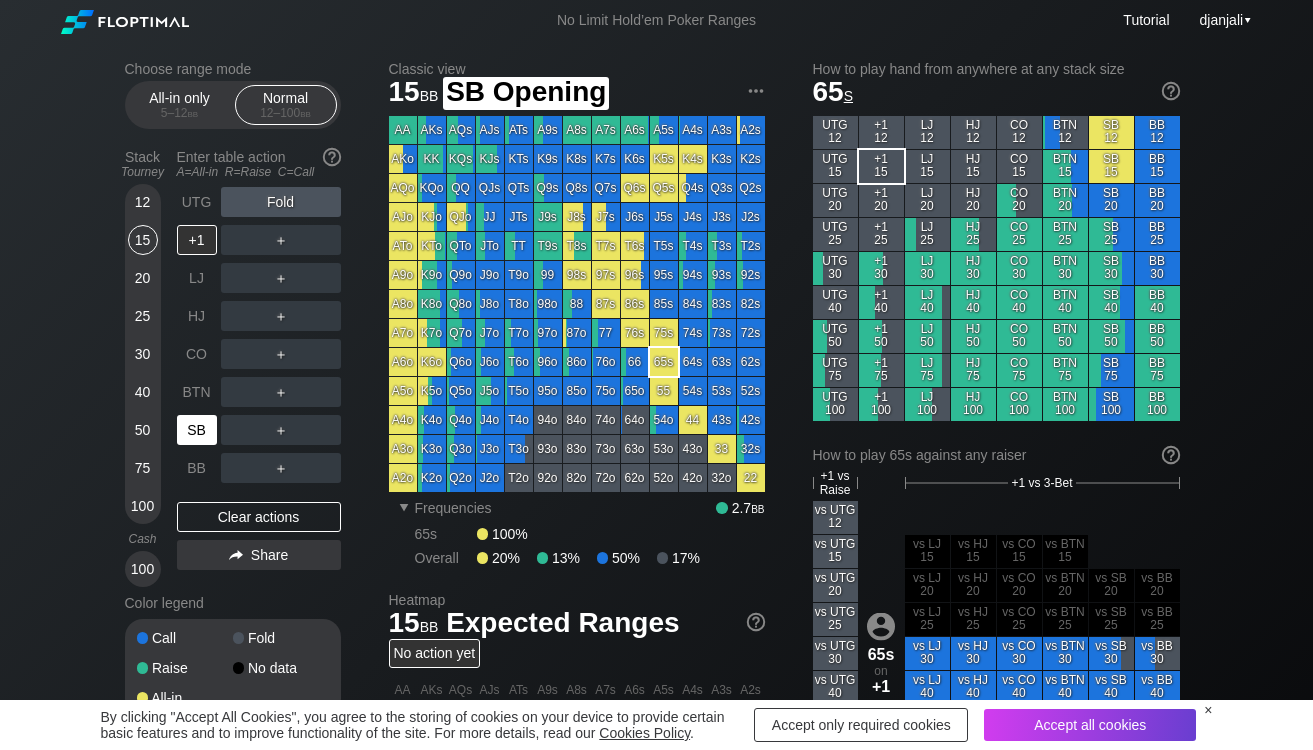 click on "SB" at bounding box center [197, 430] 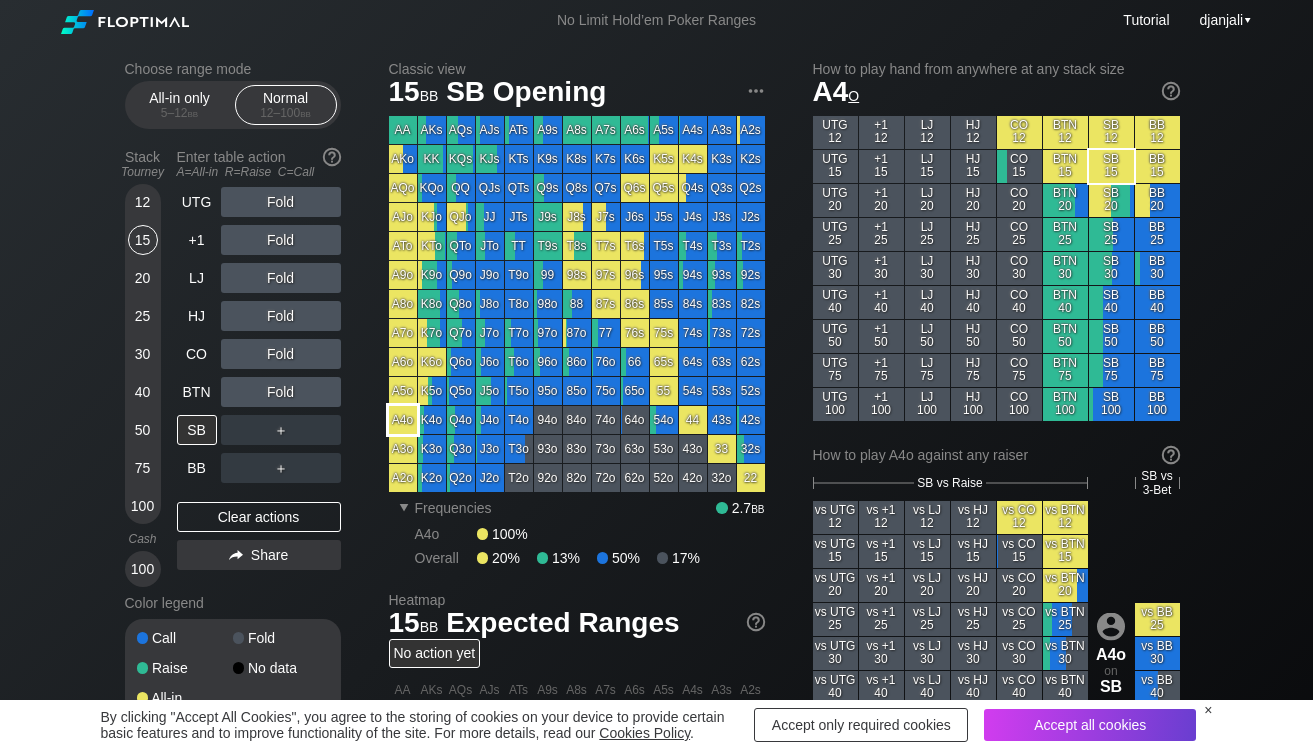 click on "A4o" at bounding box center (403, 420) 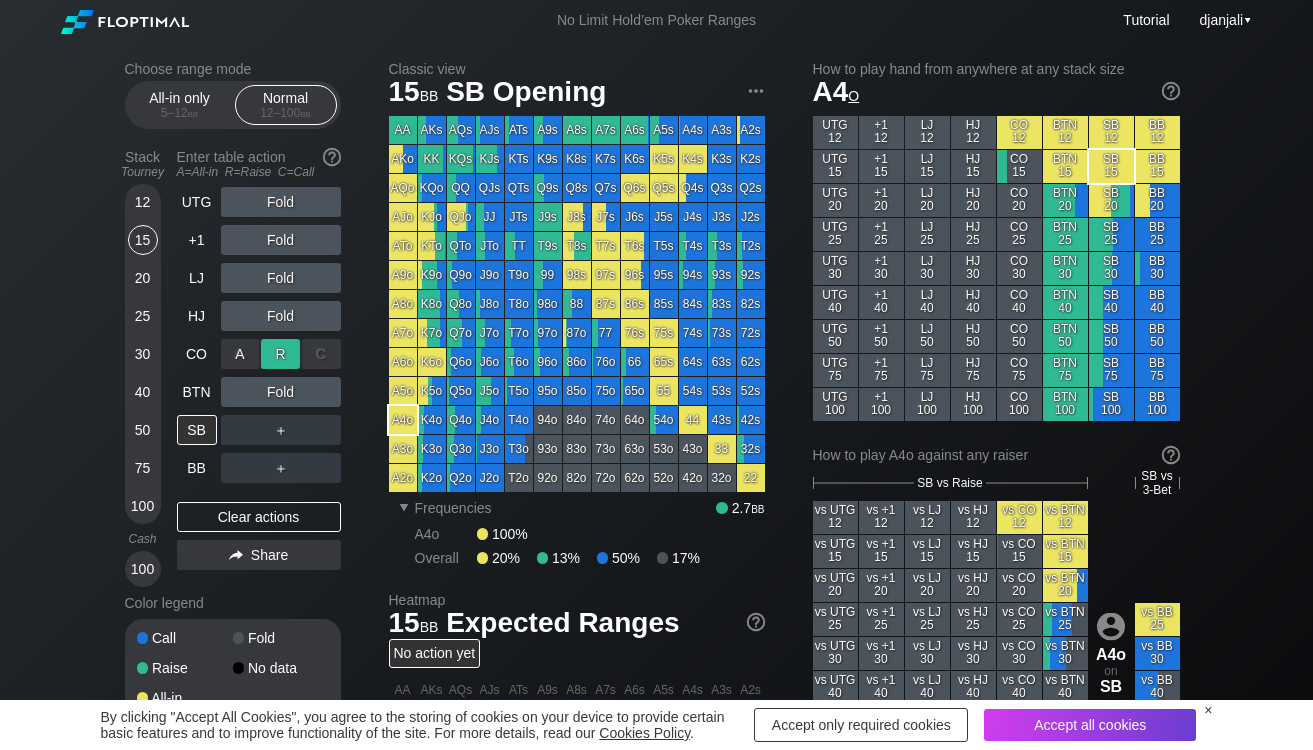 click on "R ✕" at bounding box center (280, 354) 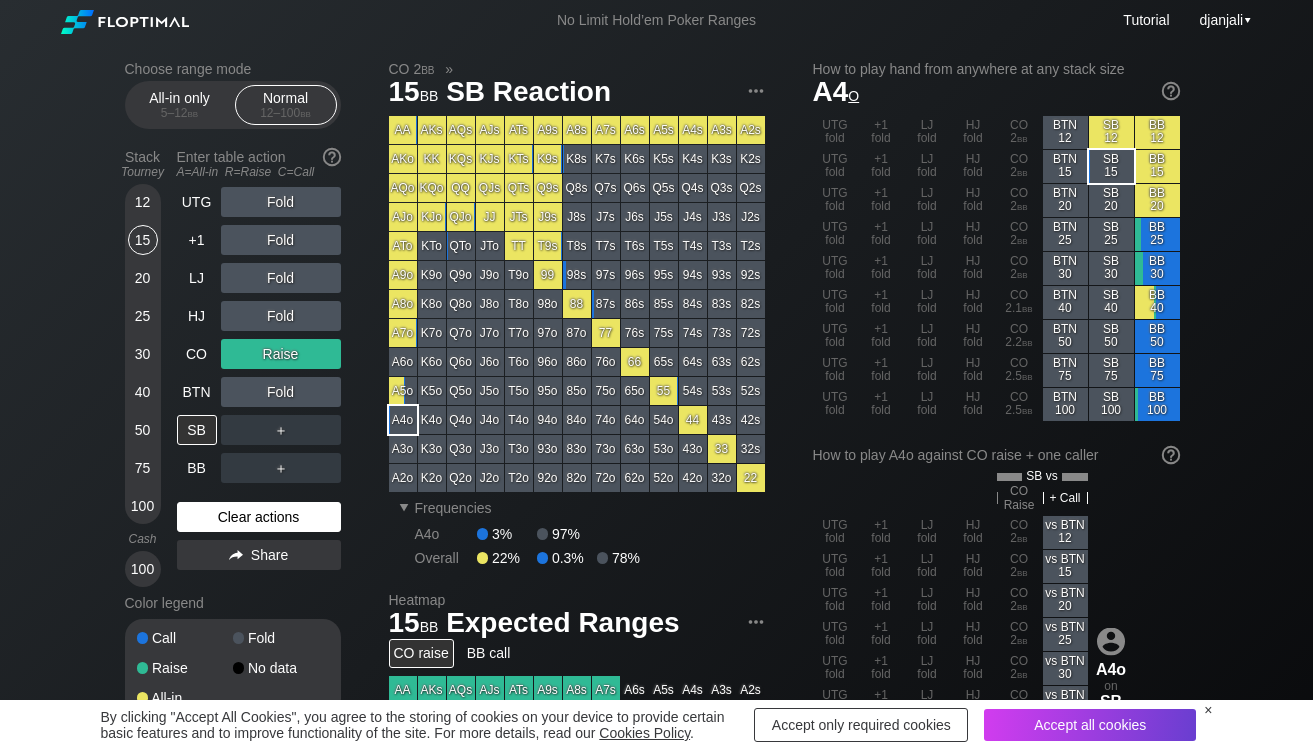 click on "Clear actions" at bounding box center [259, 517] 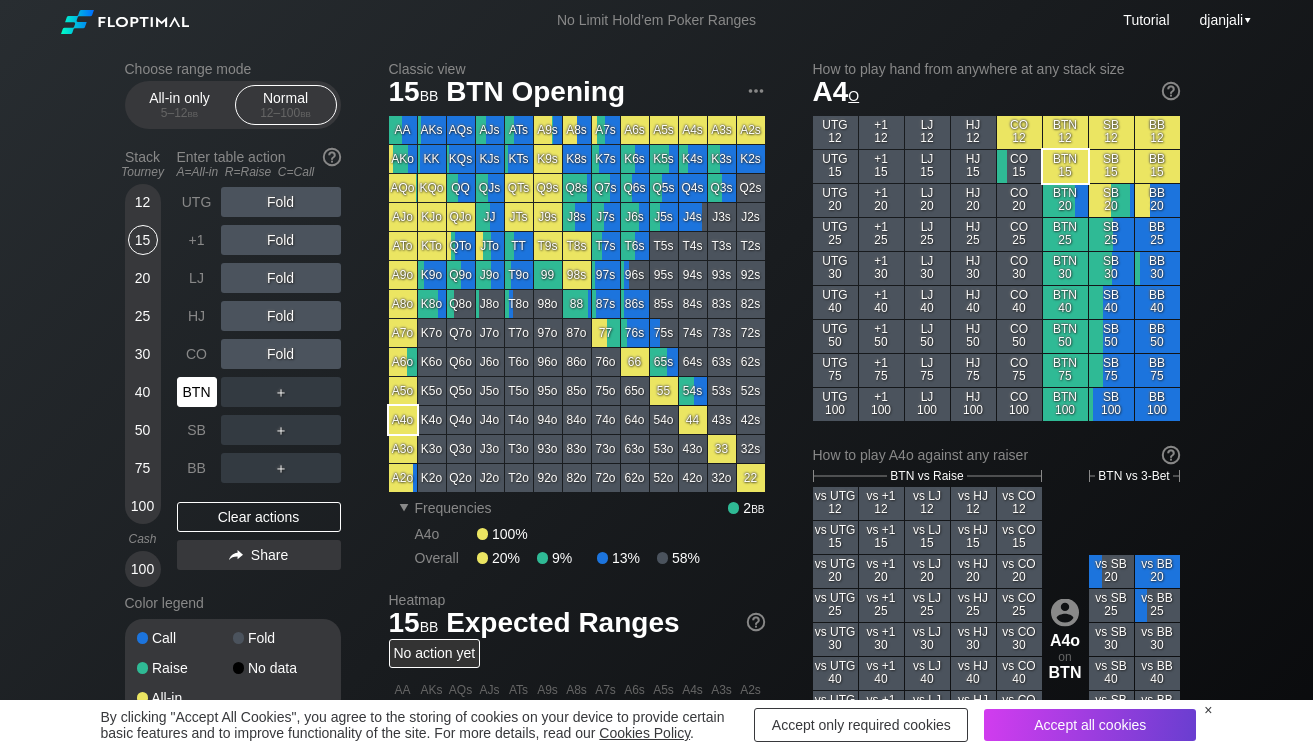 click on "BTN" at bounding box center (197, 392) 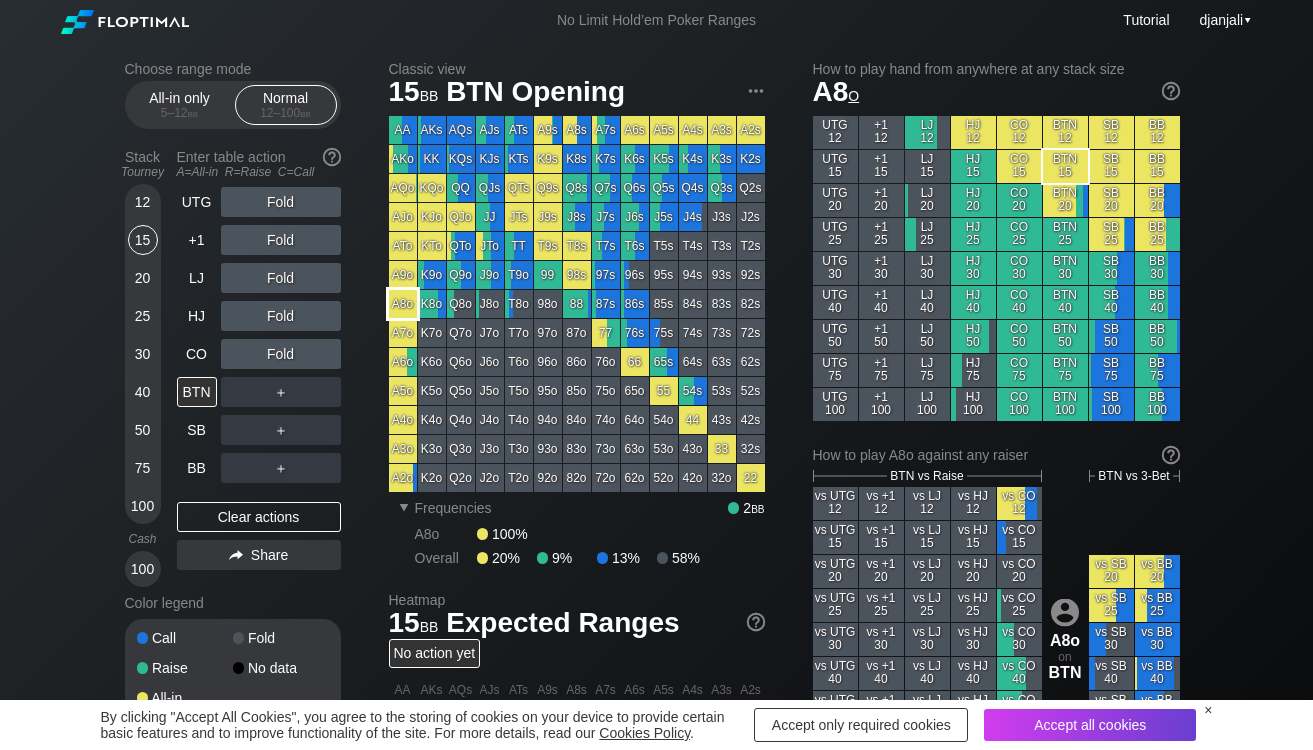 click on "A8o" at bounding box center [403, 304] 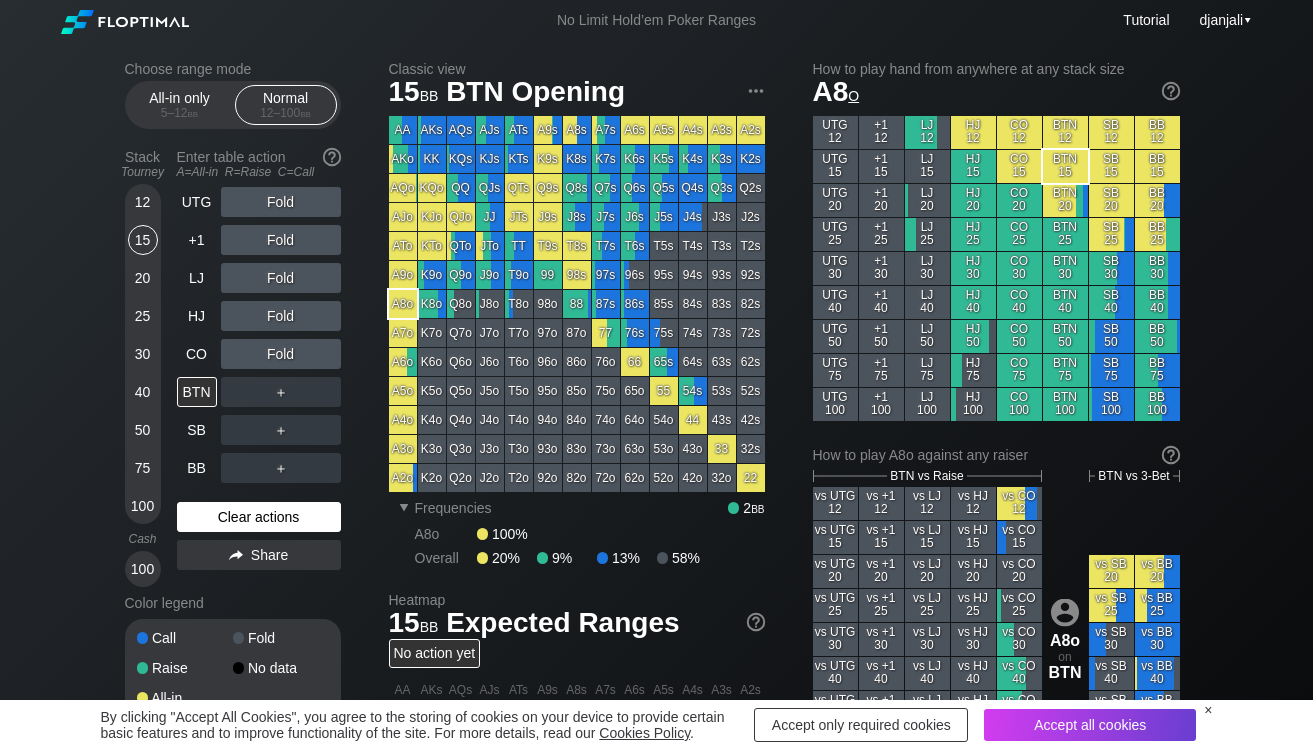 click on "Clear actions" at bounding box center [259, 517] 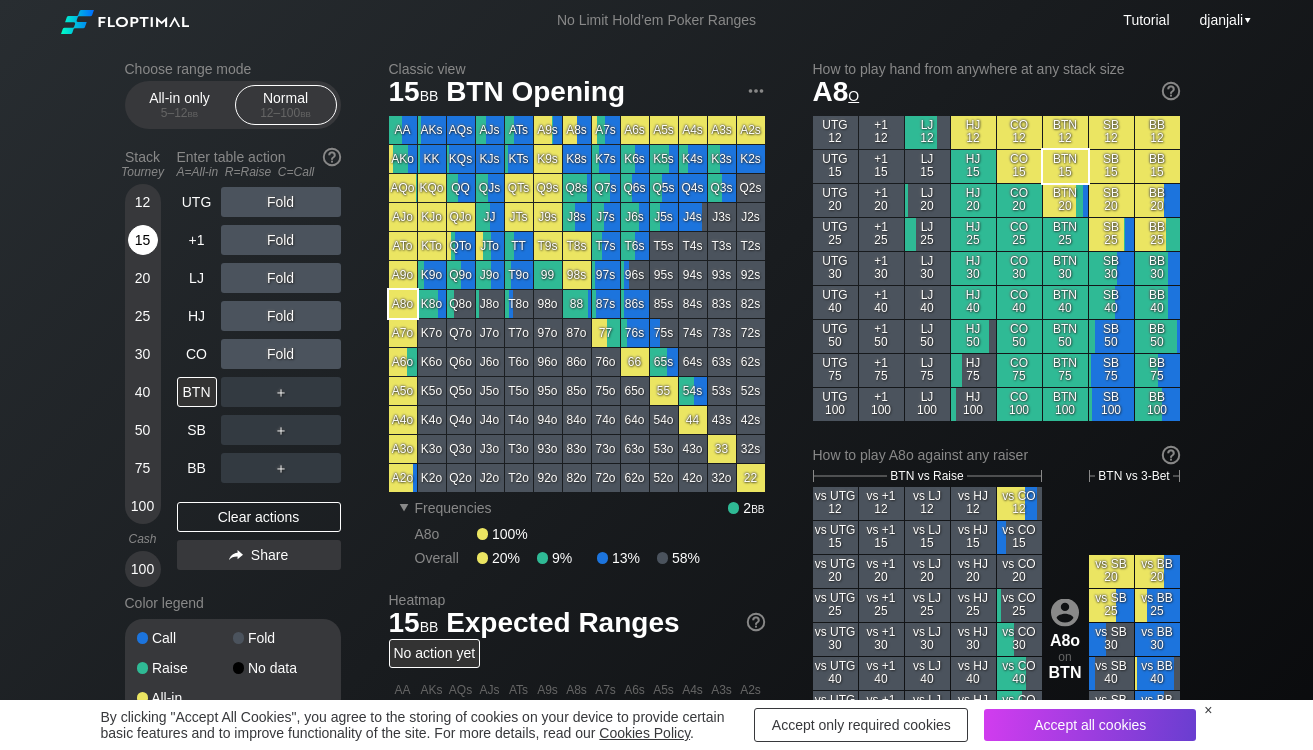 click on "15" at bounding box center (143, 240) 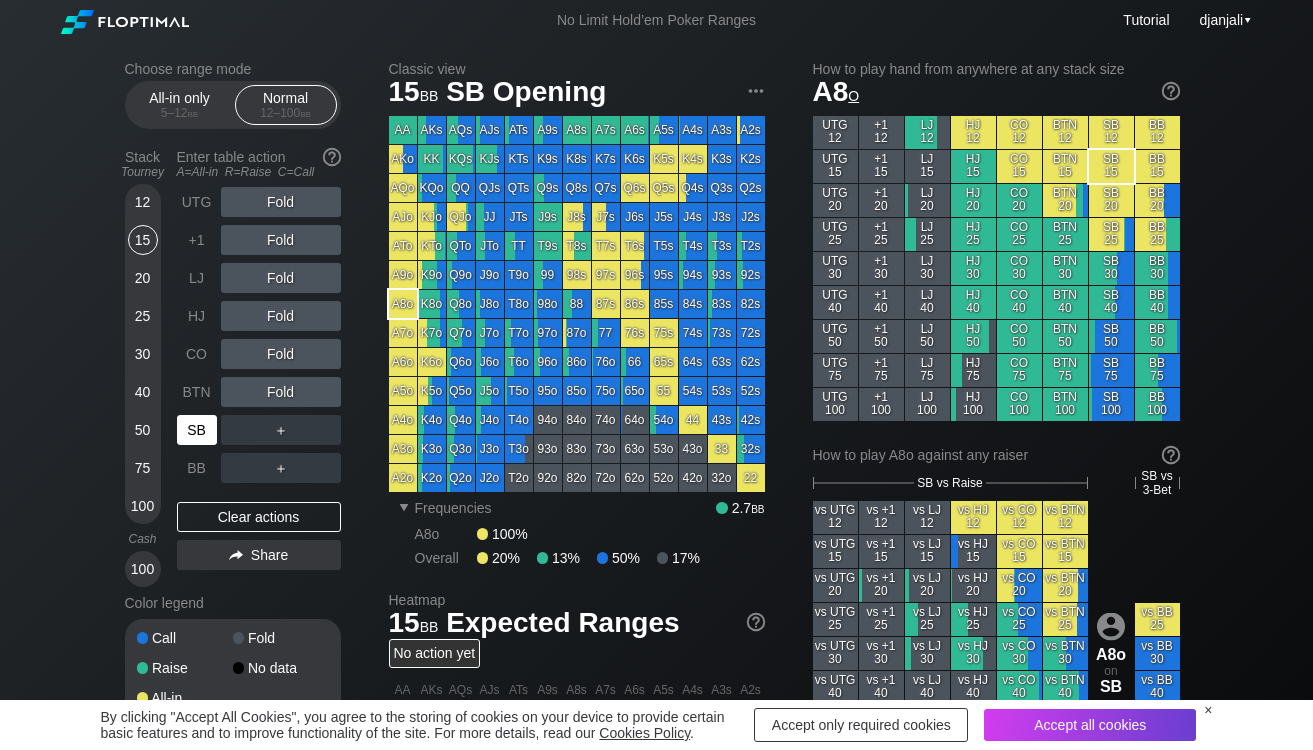 click on "SB" at bounding box center [197, 430] 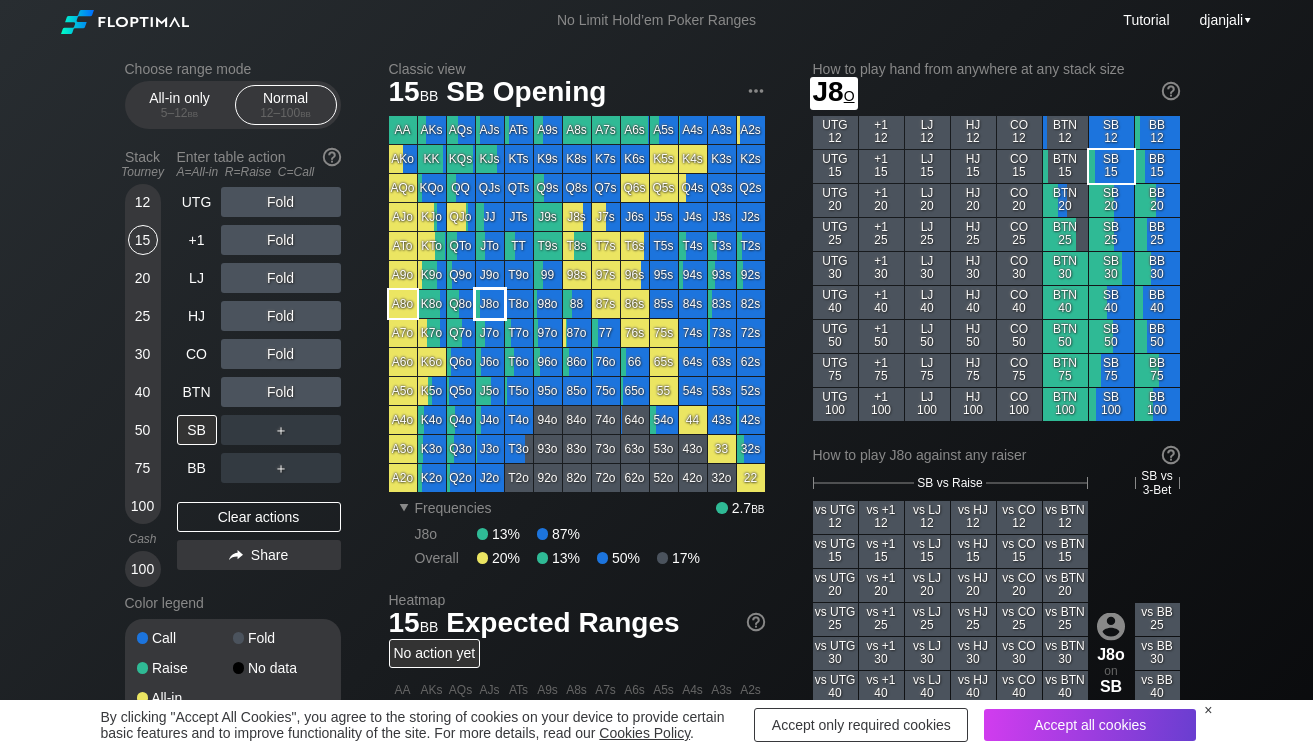 click on "J8o" at bounding box center [490, 304] 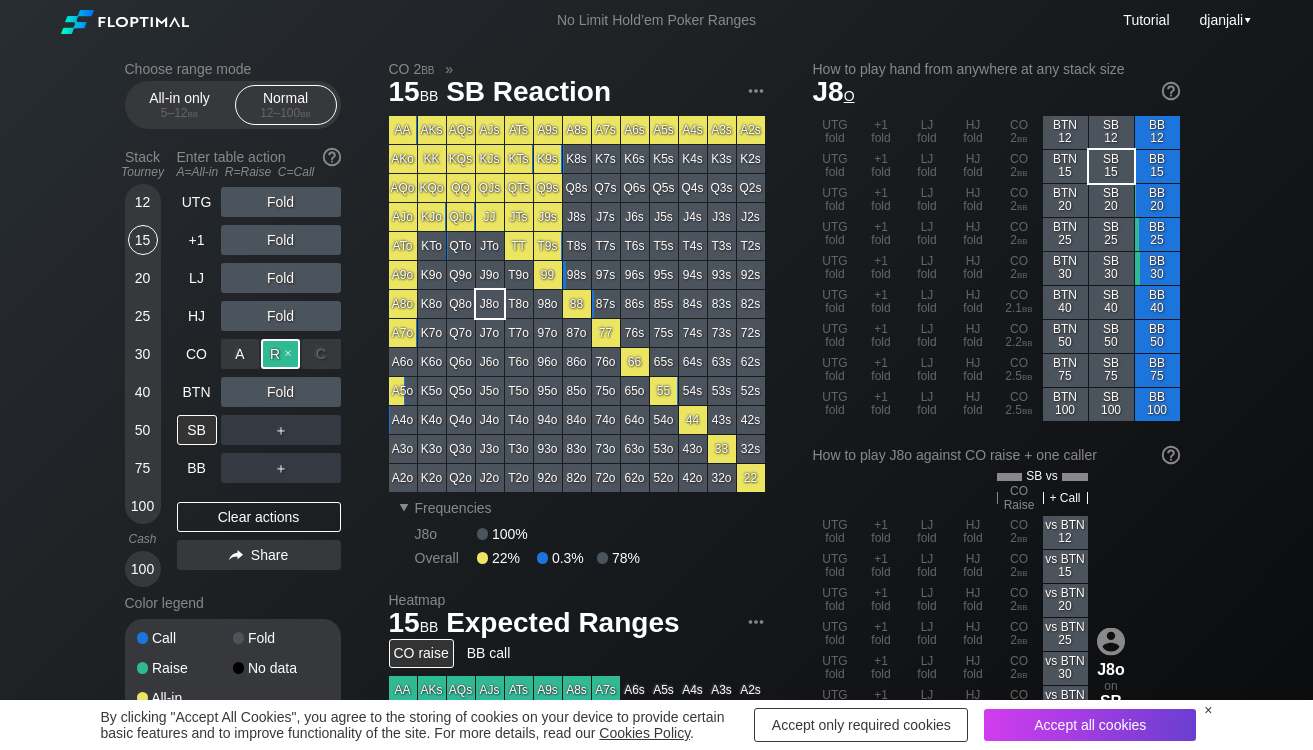 click on "R ✕" at bounding box center [280, 354] 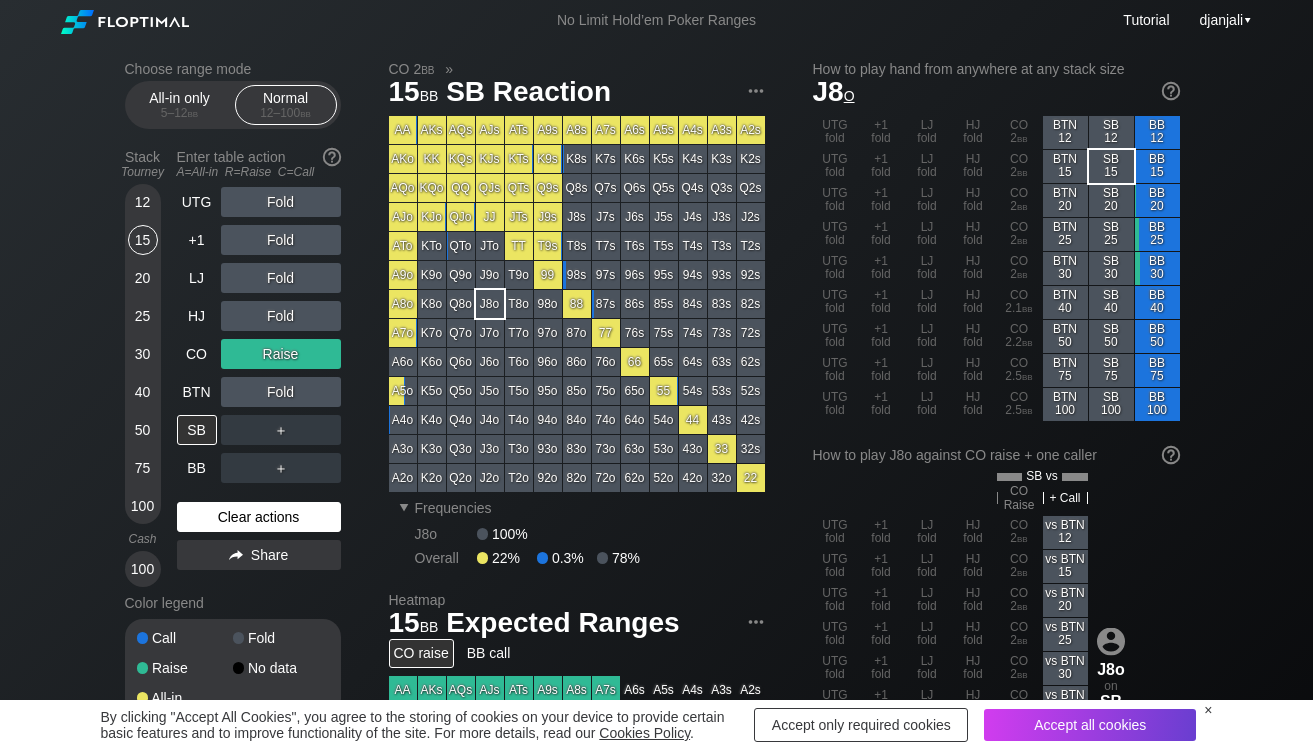 click on "Clear actions" at bounding box center (259, 517) 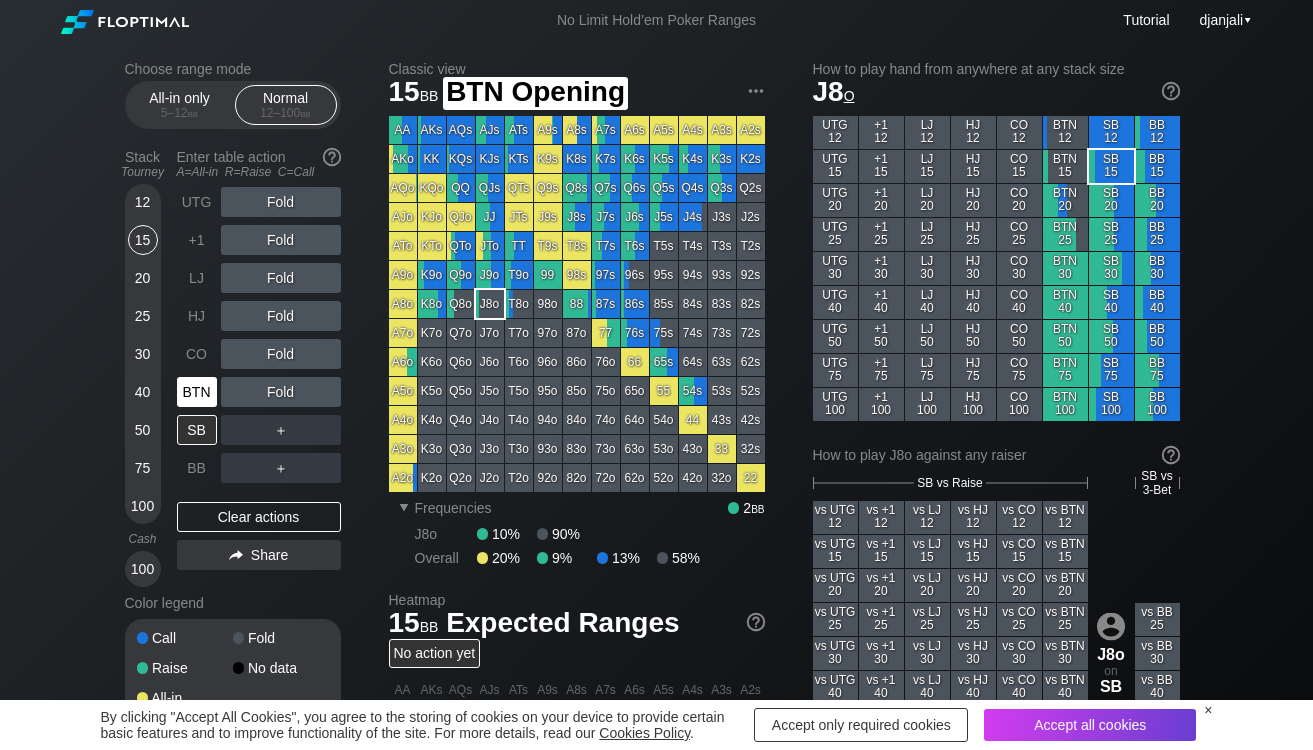 click on "BTN" at bounding box center [197, 392] 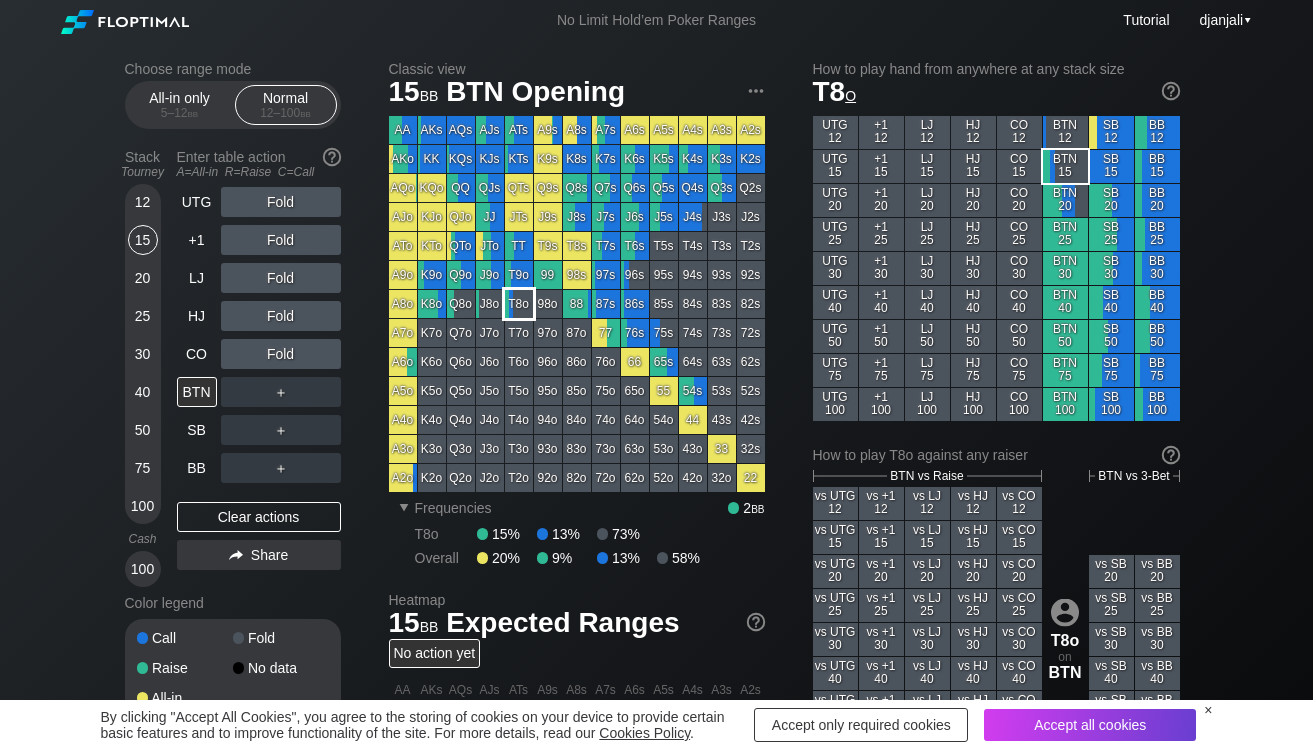click on "T8o" at bounding box center [519, 304] 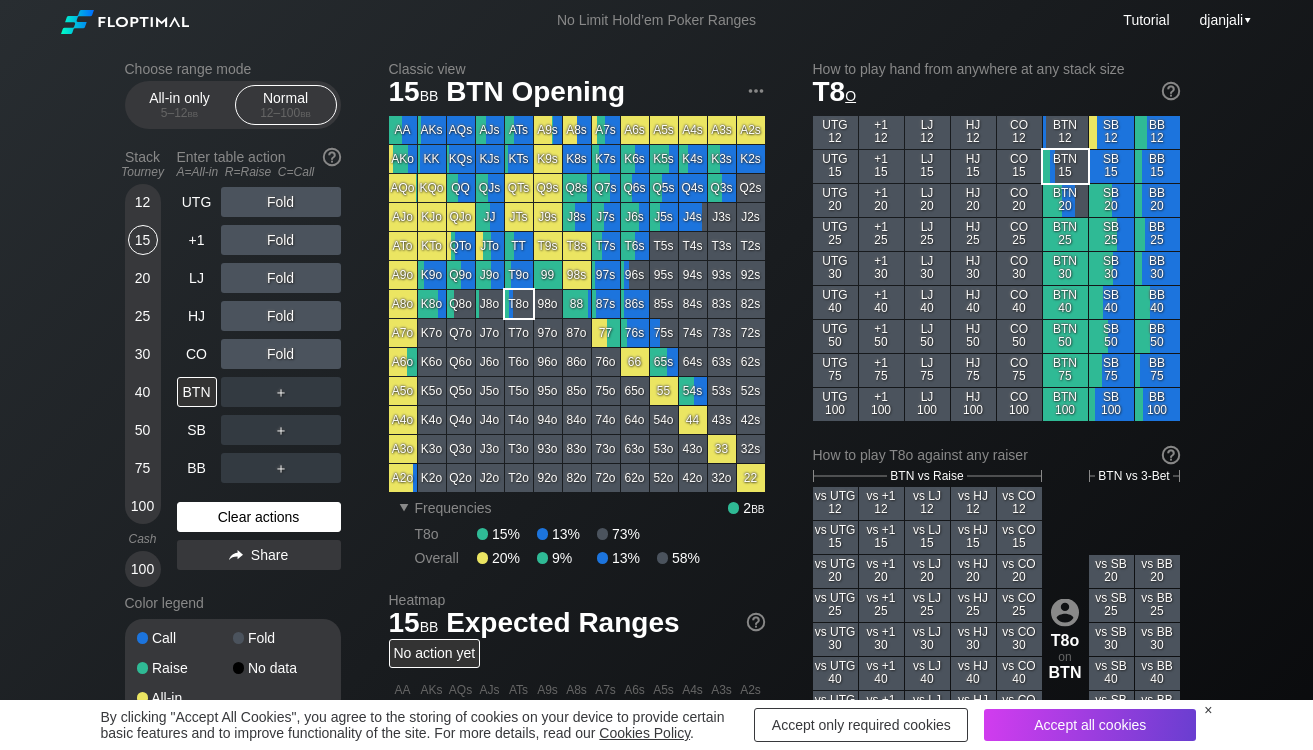 click on "Clear actions" at bounding box center (259, 517) 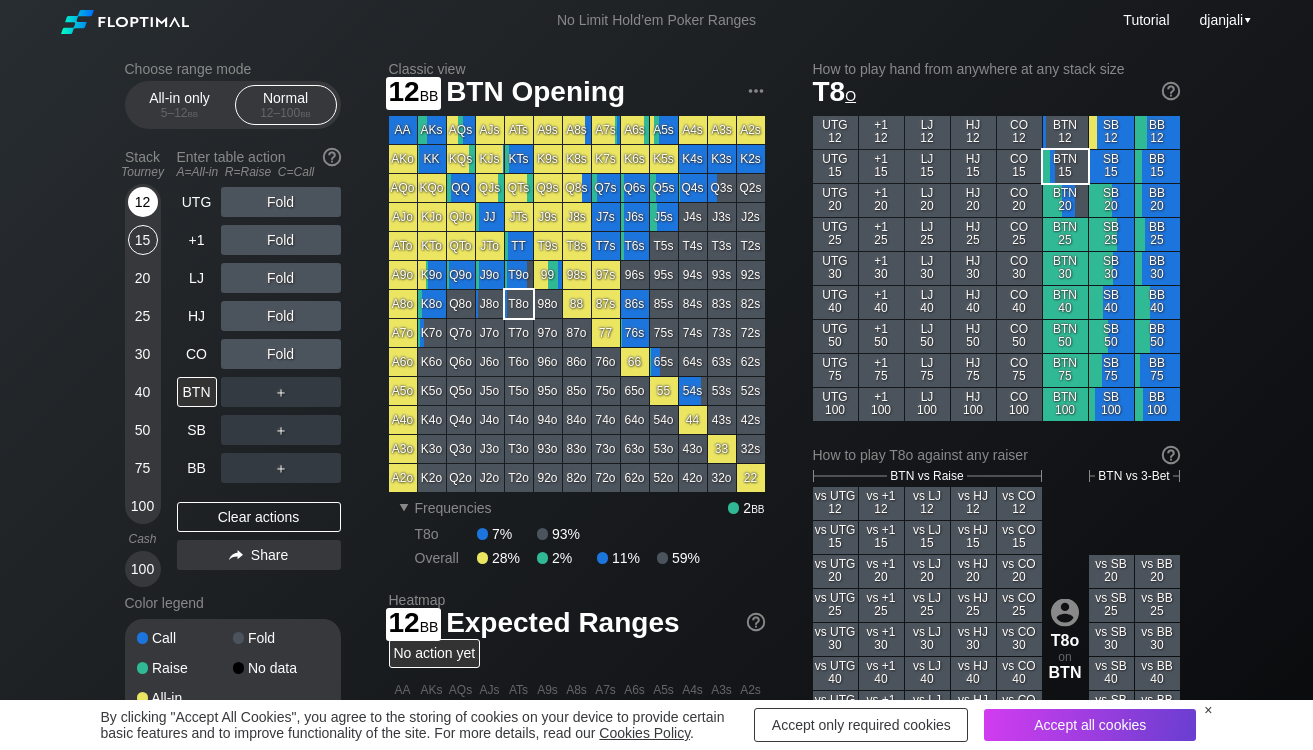 click on "12" at bounding box center (143, 202) 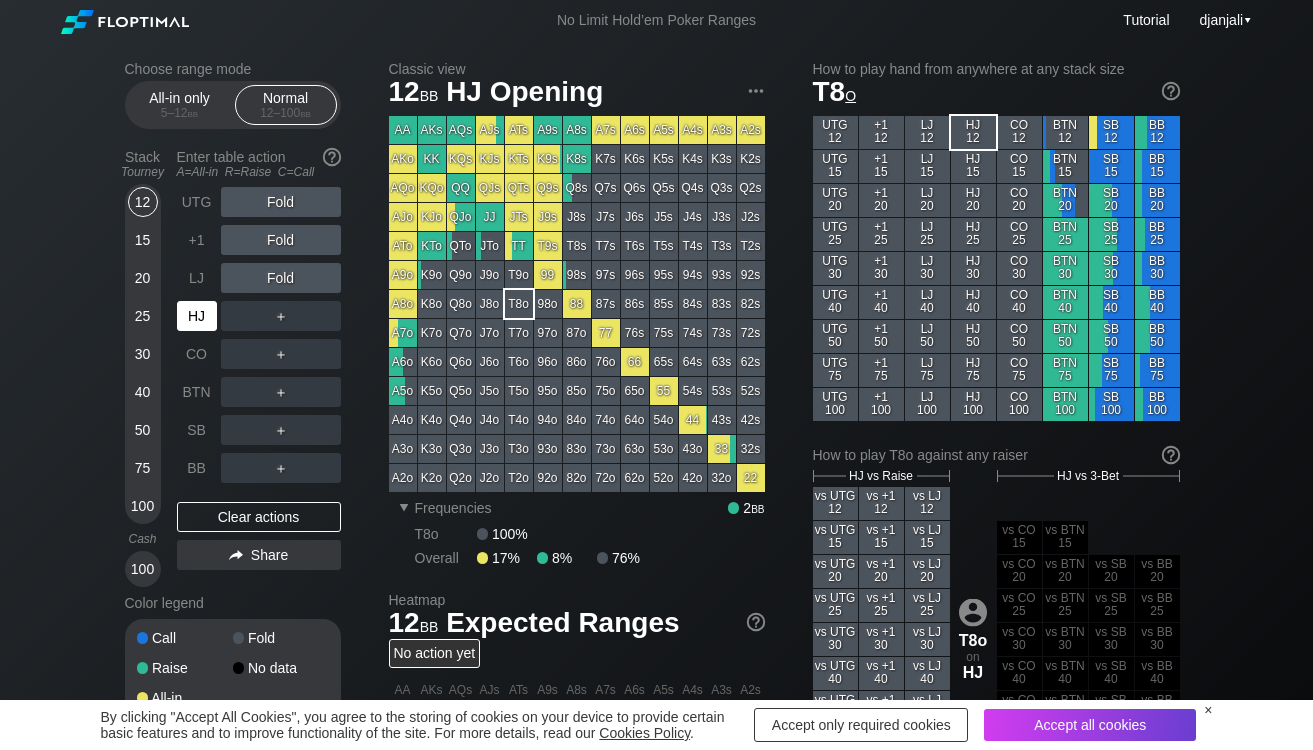 click on "HJ" at bounding box center (197, 316) 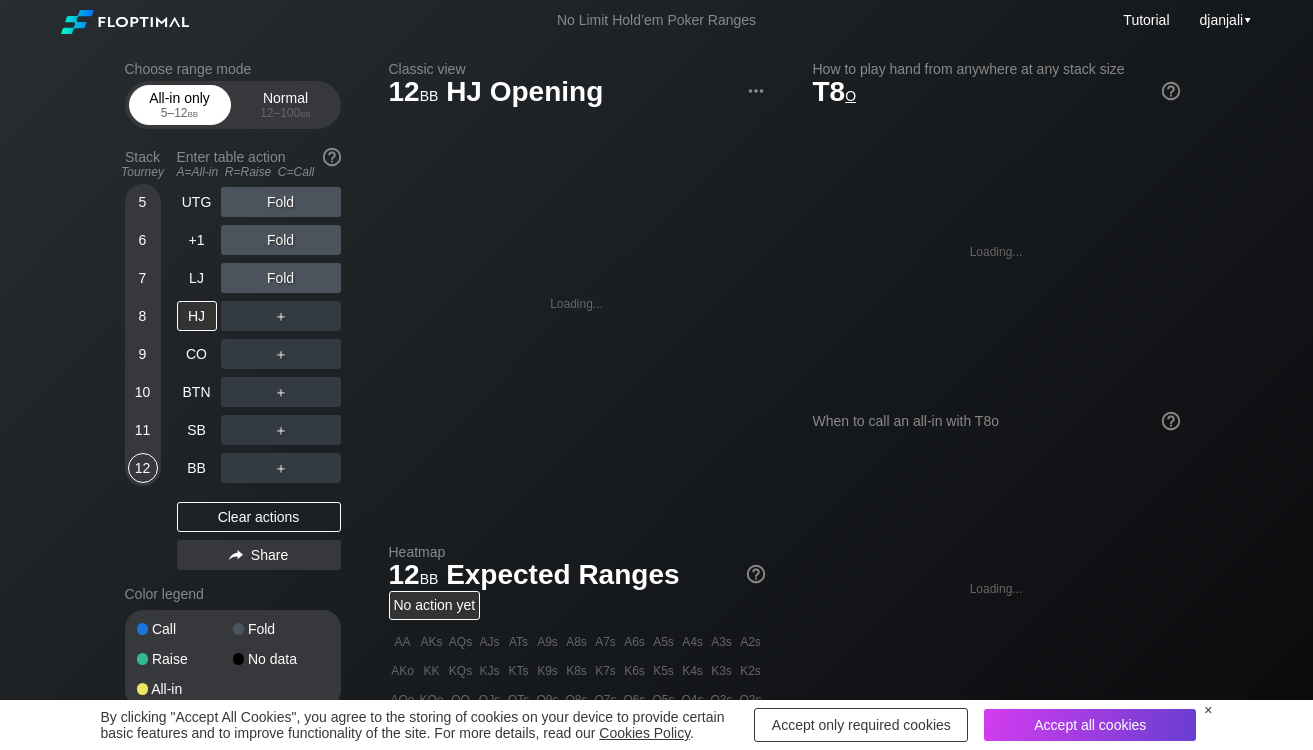 click on "5 – 12 bb" at bounding box center [180, 113] 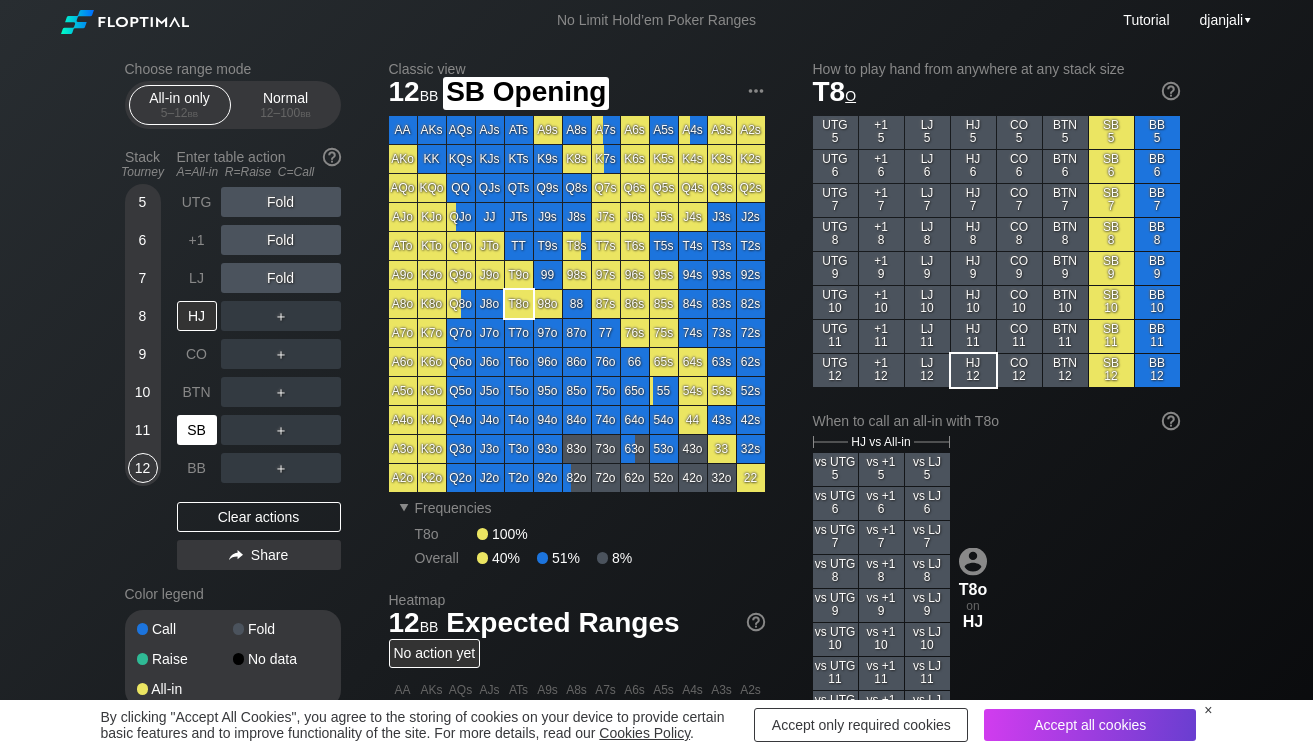 click on "SB" at bounding box center [197, 430] 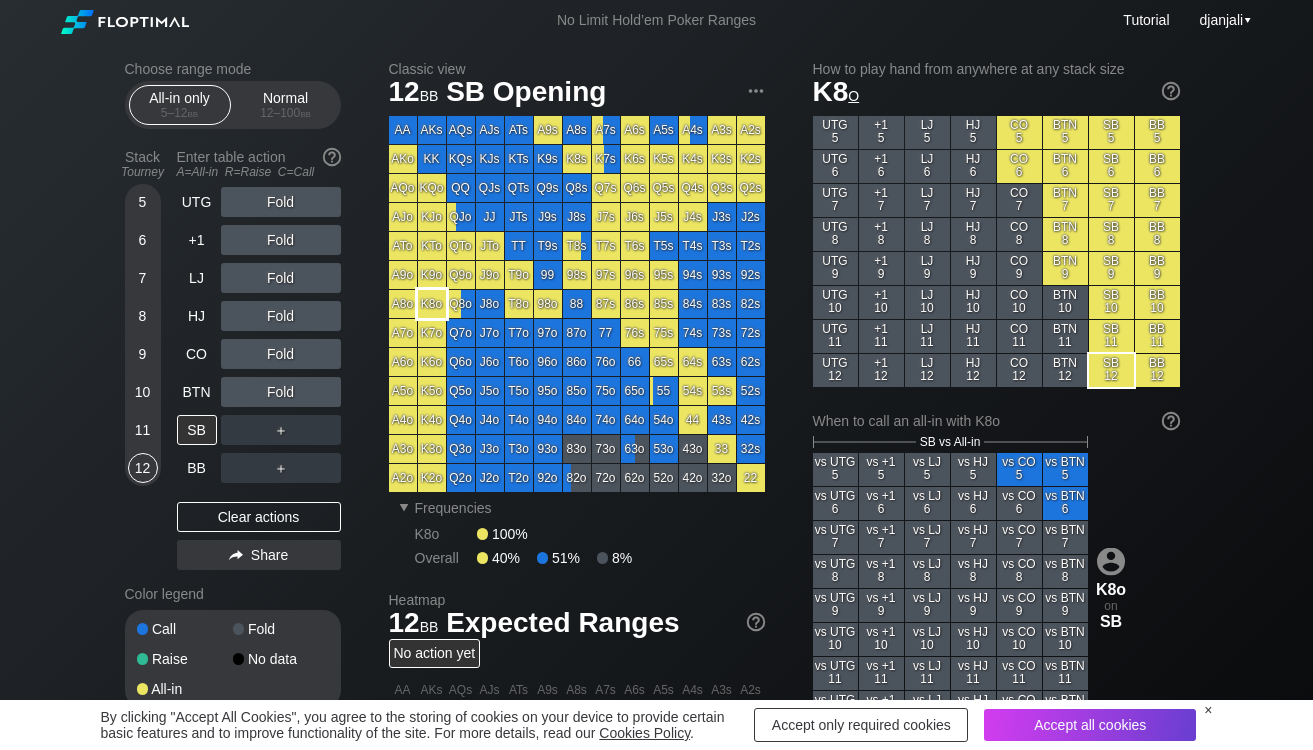 click on "K8o" at bounding box center (432, 304) 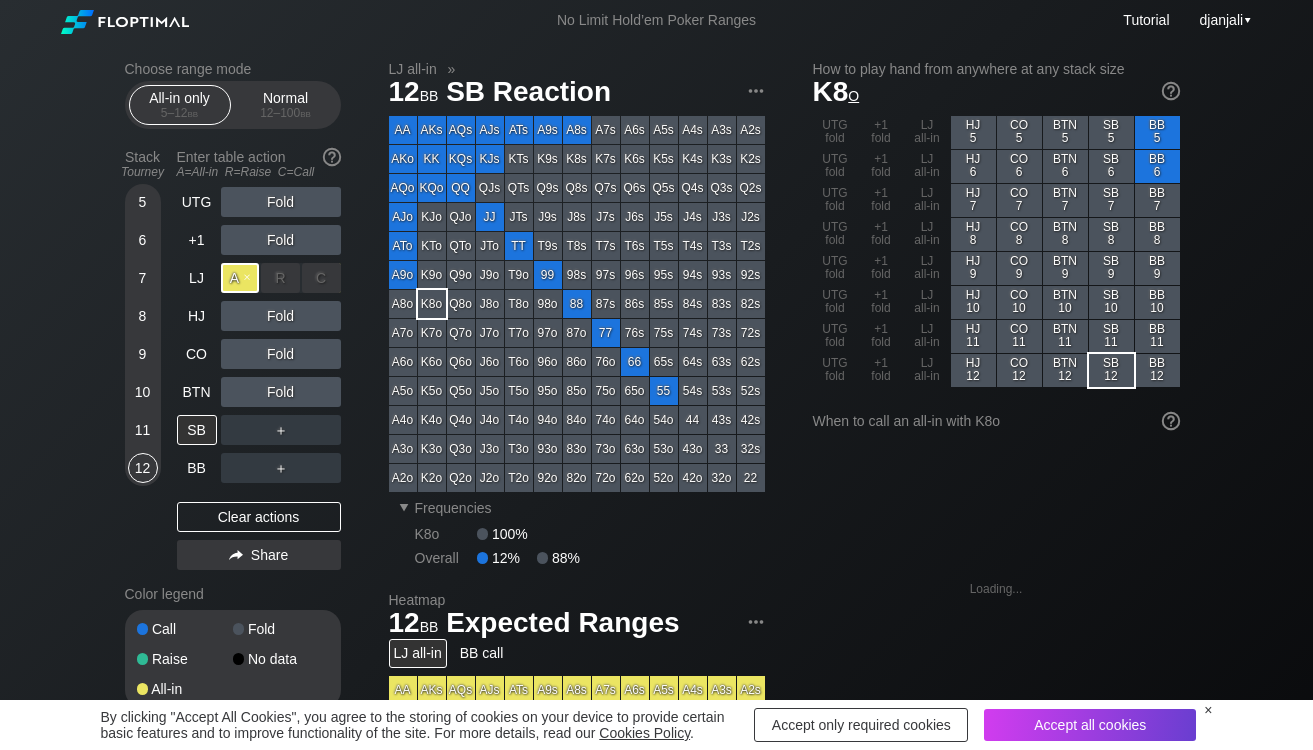 click on "A ✕" at bounding box center [240, 278] 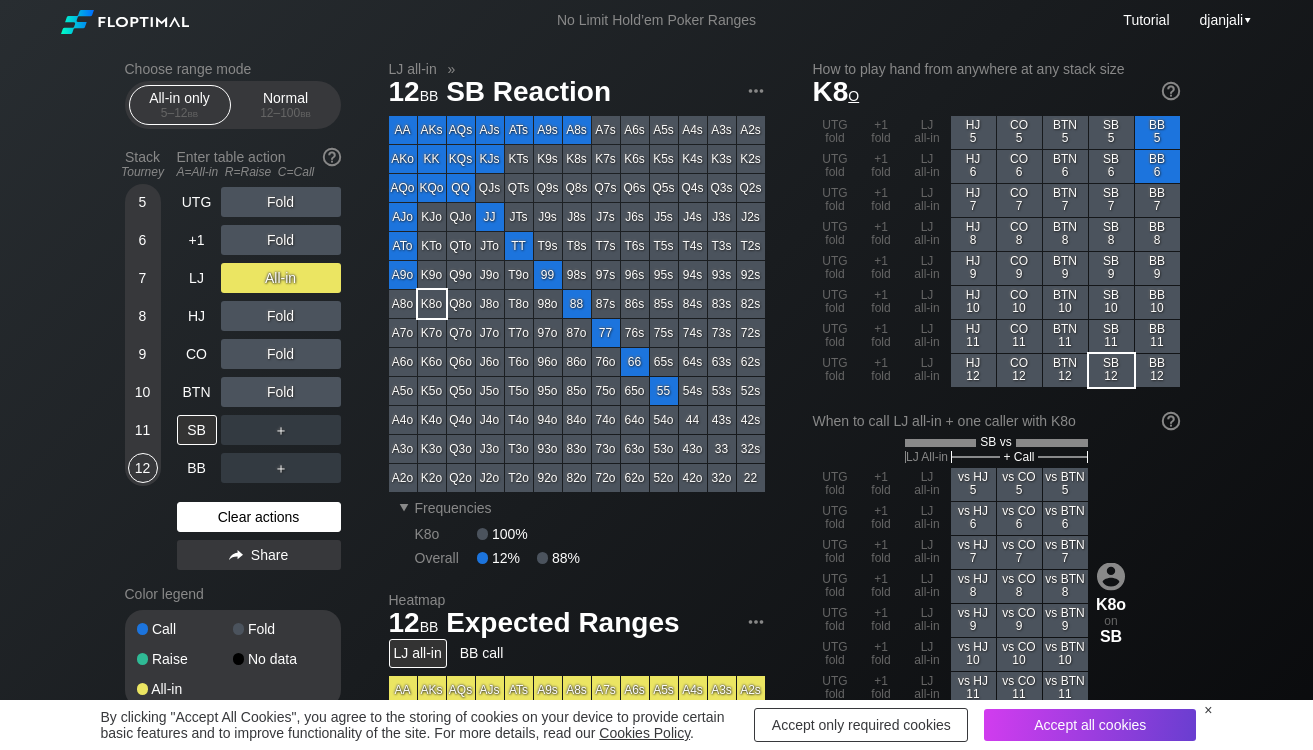 click on "Clear actions" at bounding box center [259, 517] 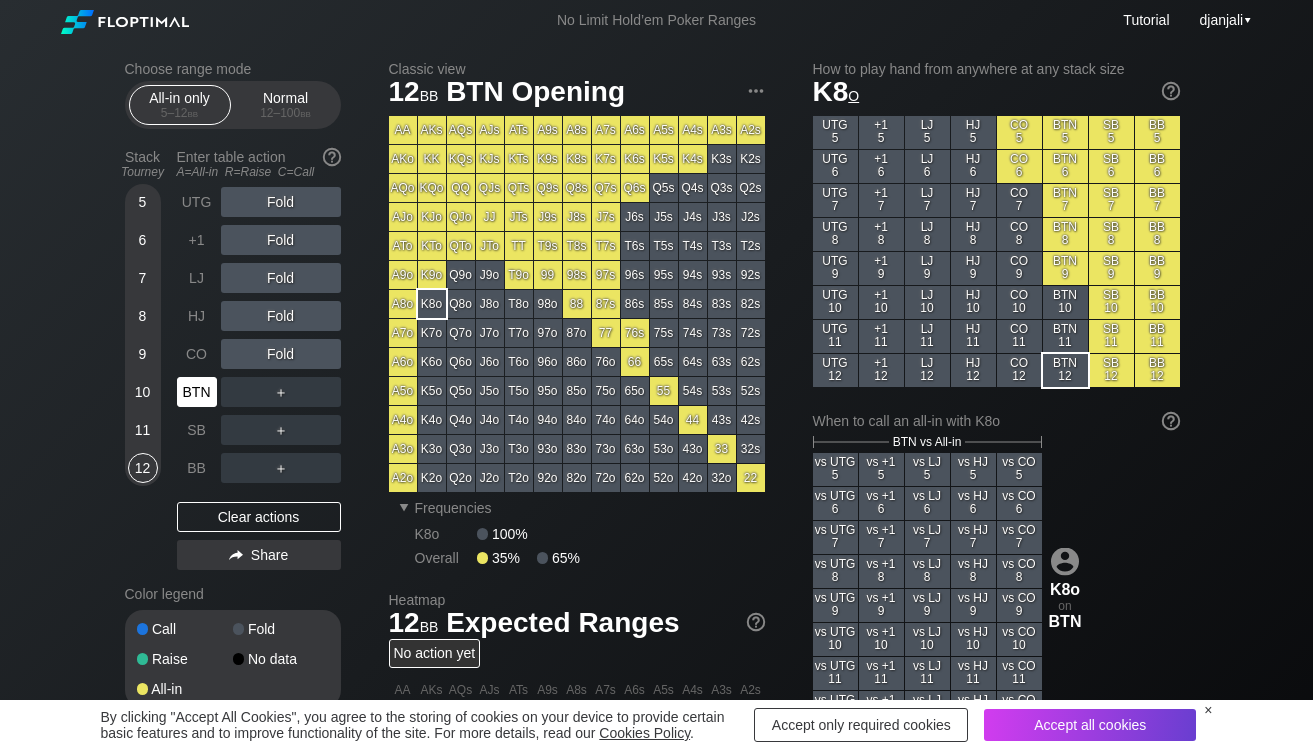 click on "BTN" at bounding box center (197, 392) 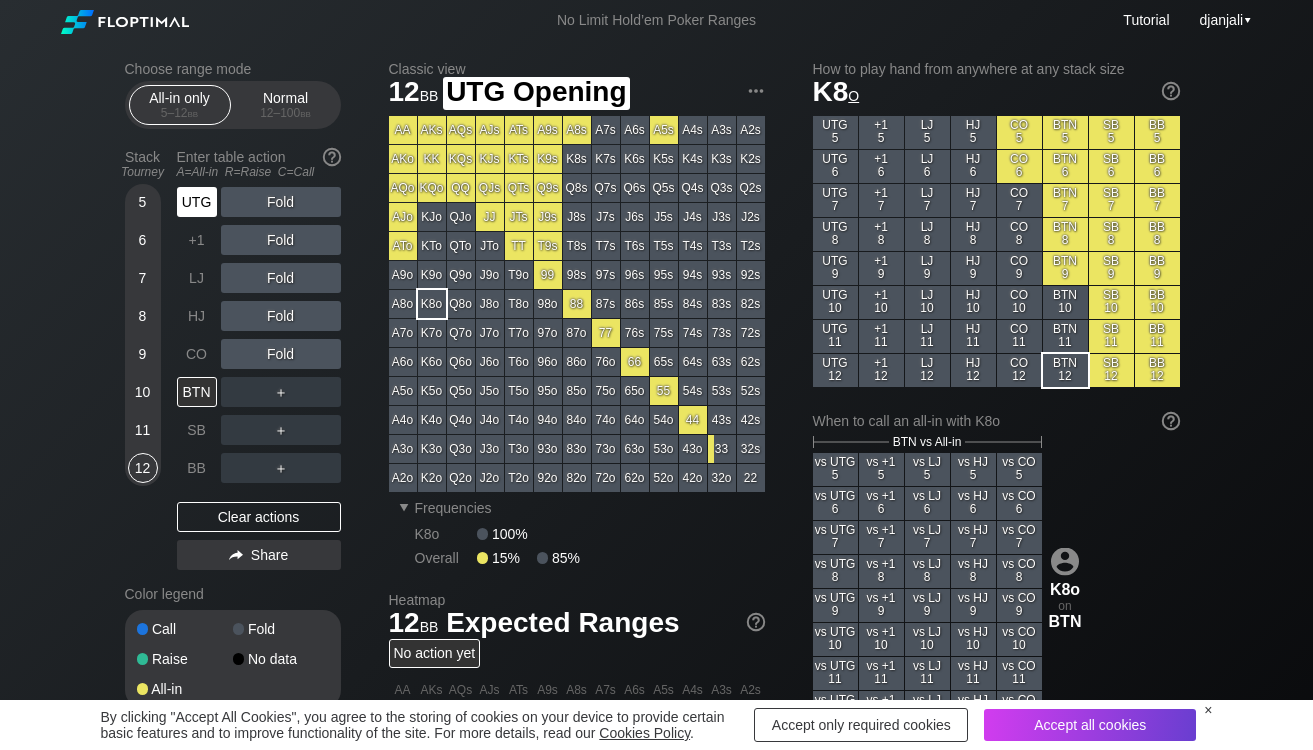click on "UTG" at bounding box center (197, 202) 